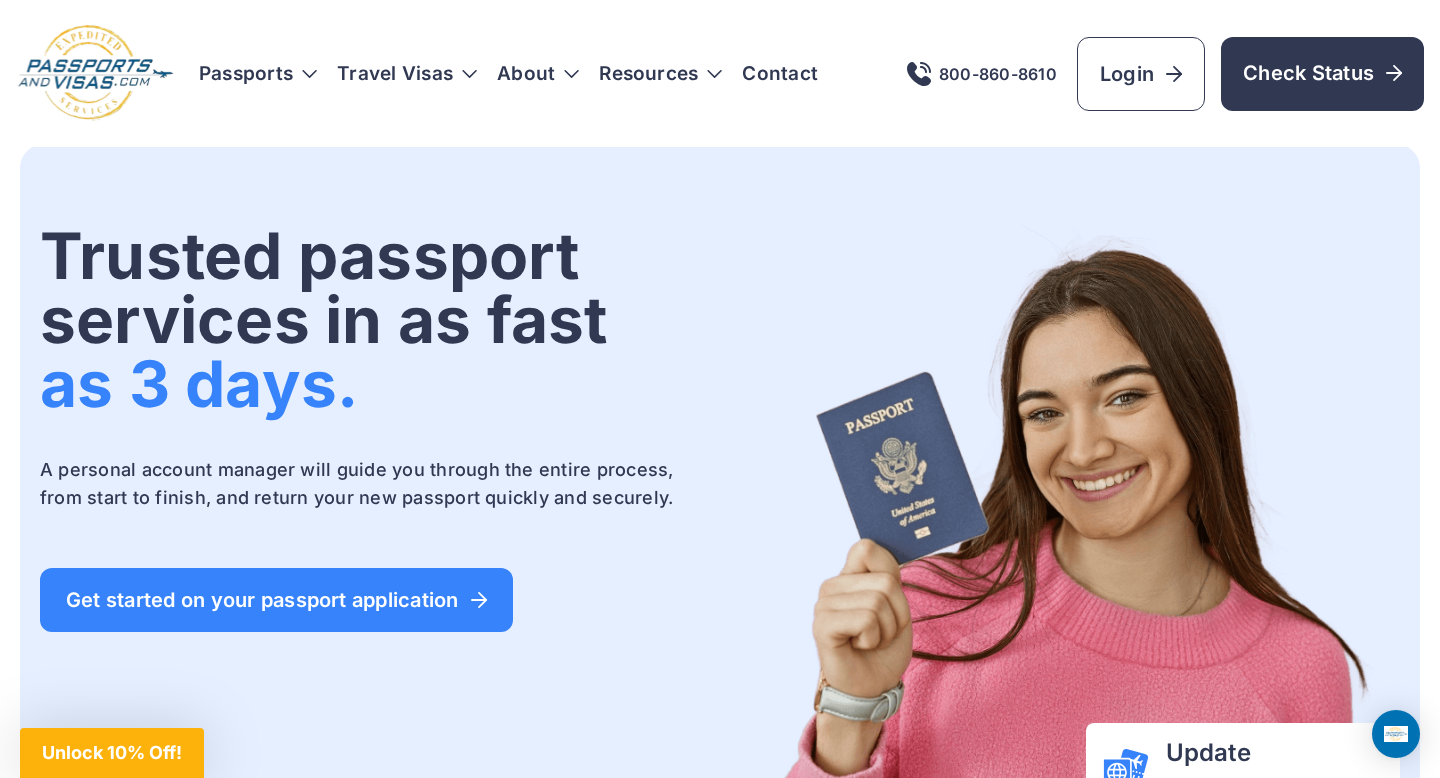 scroll, scrollTop: 0, scrollLeft: 0, axis: both 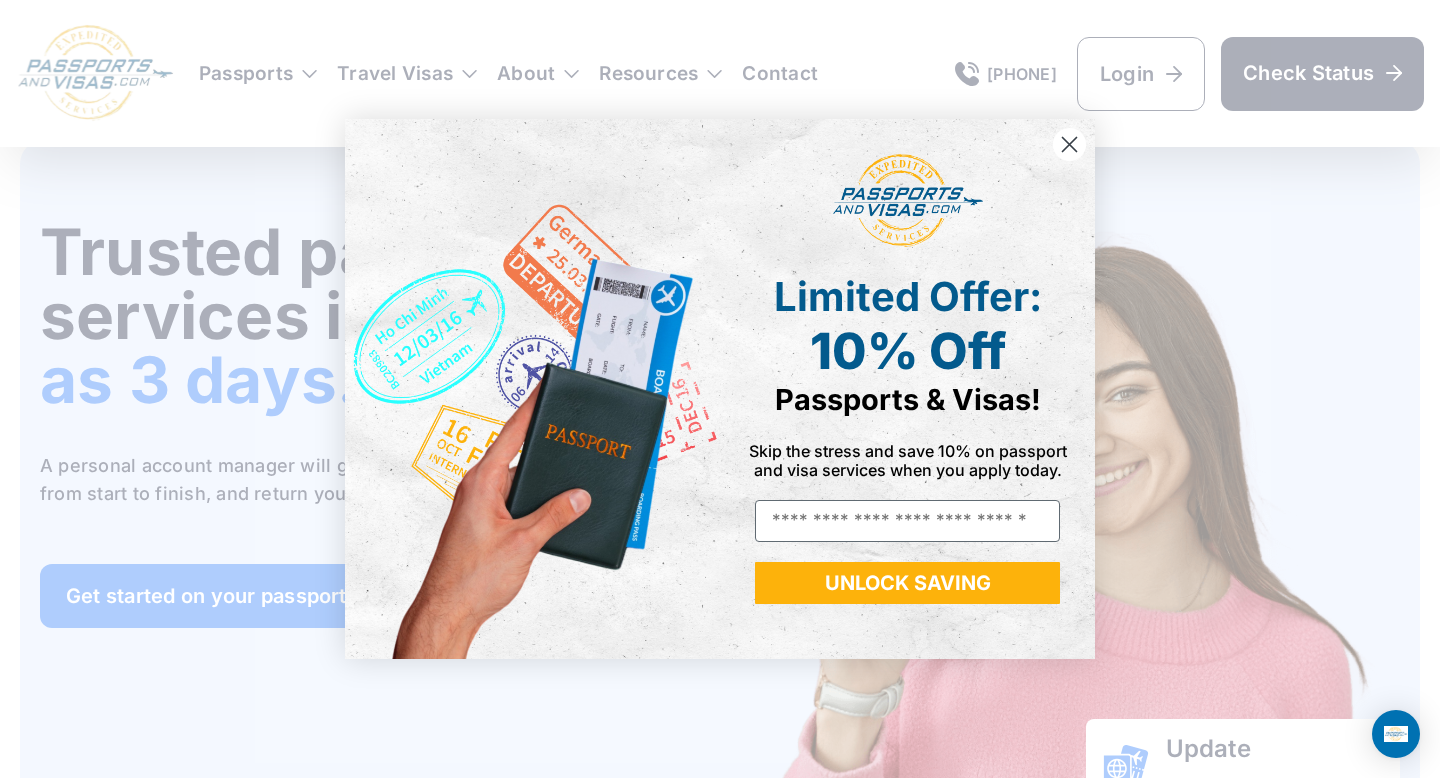click 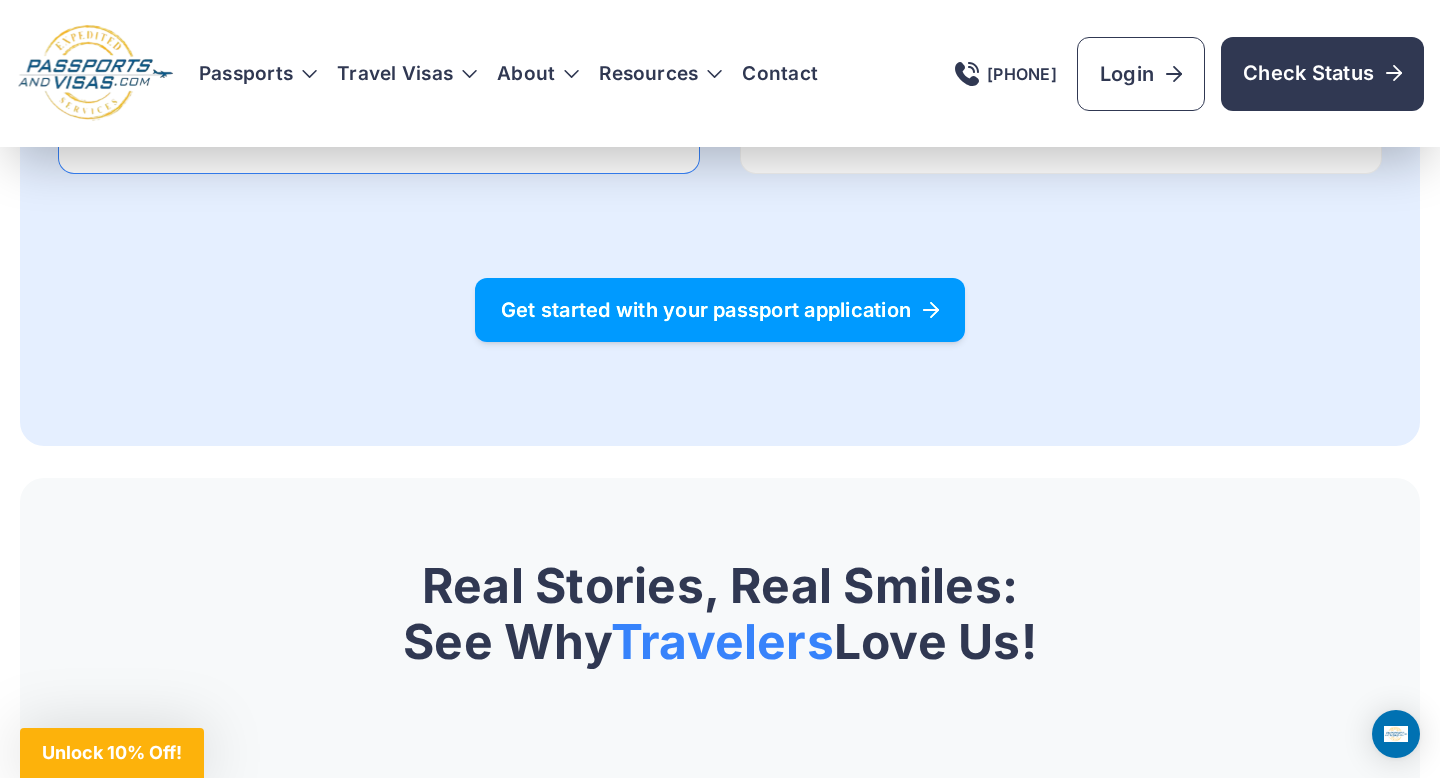 scroll, scrollTop: 2382, scrollLeft: 0, axis: vertical 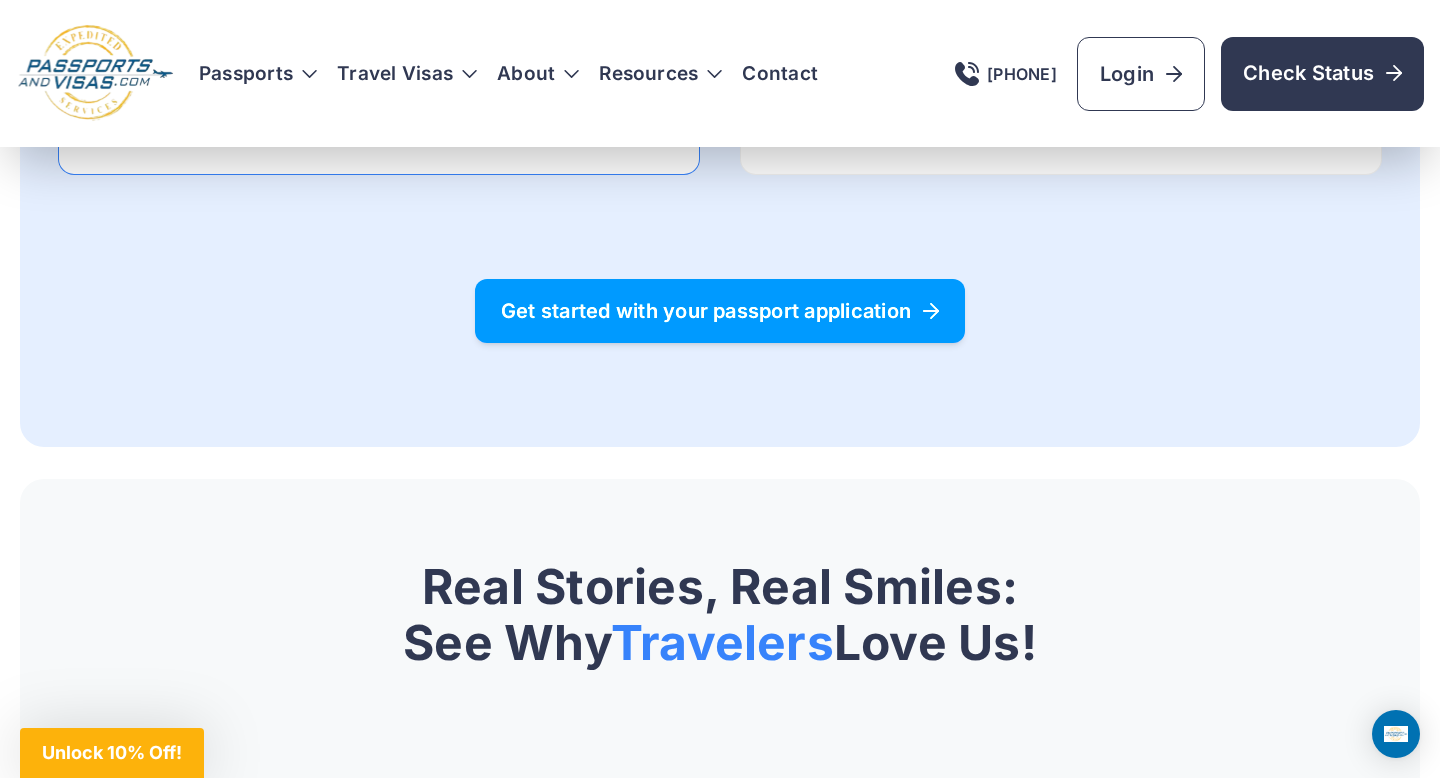 click on "Get started with your passport application" at bounding box center (720, 311) 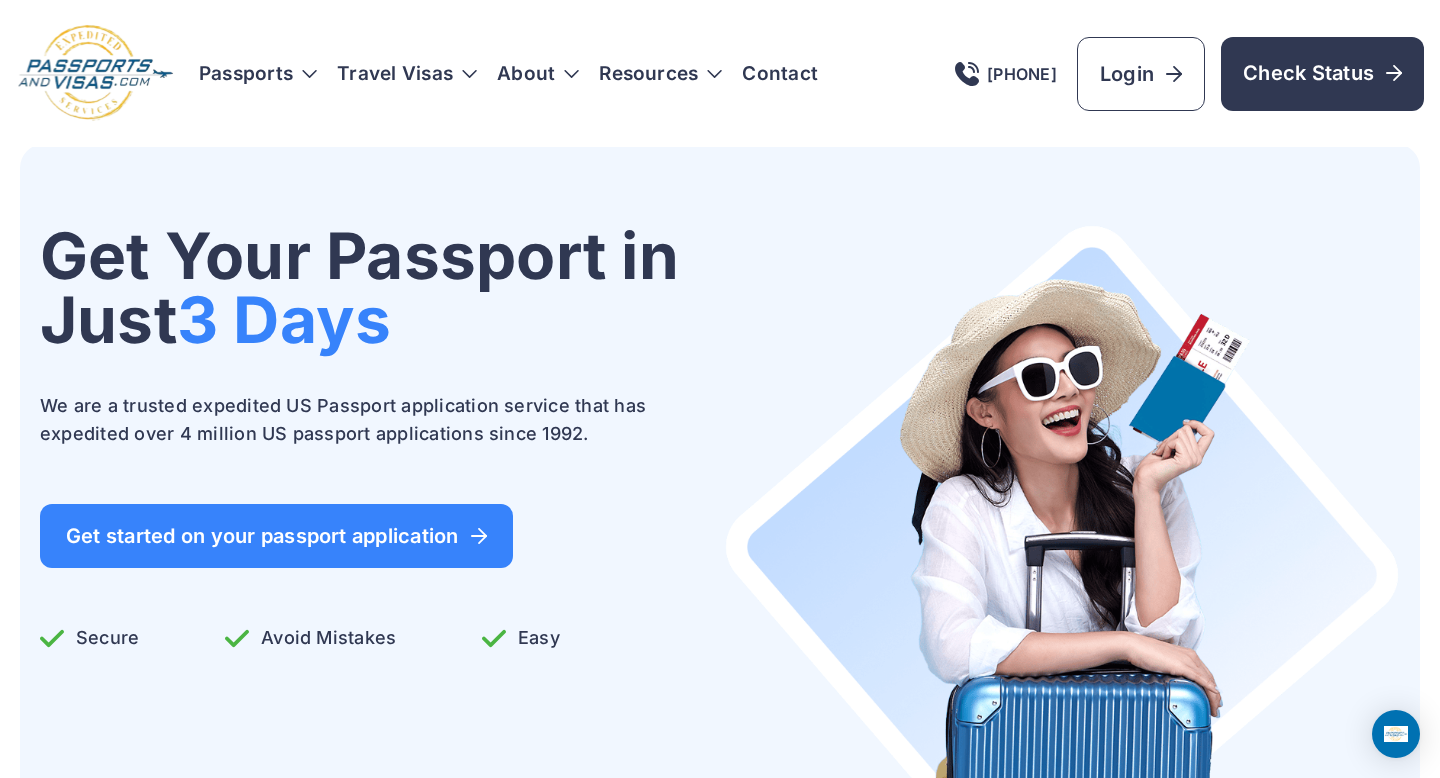 scroll, scrollTop: 0, scrollLeft: 0, axis: both 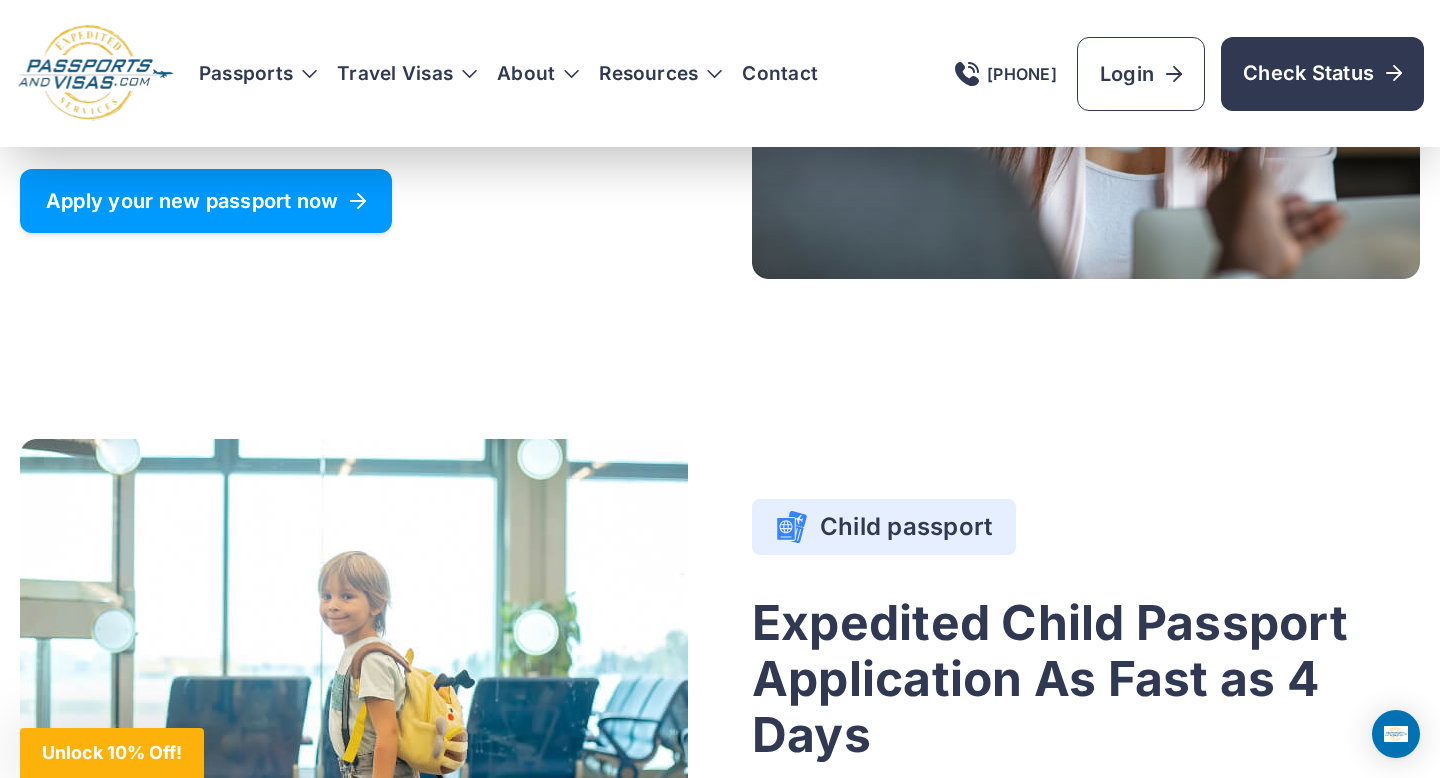 click on "Apply your new passport now" at bounding box center (206, 201) 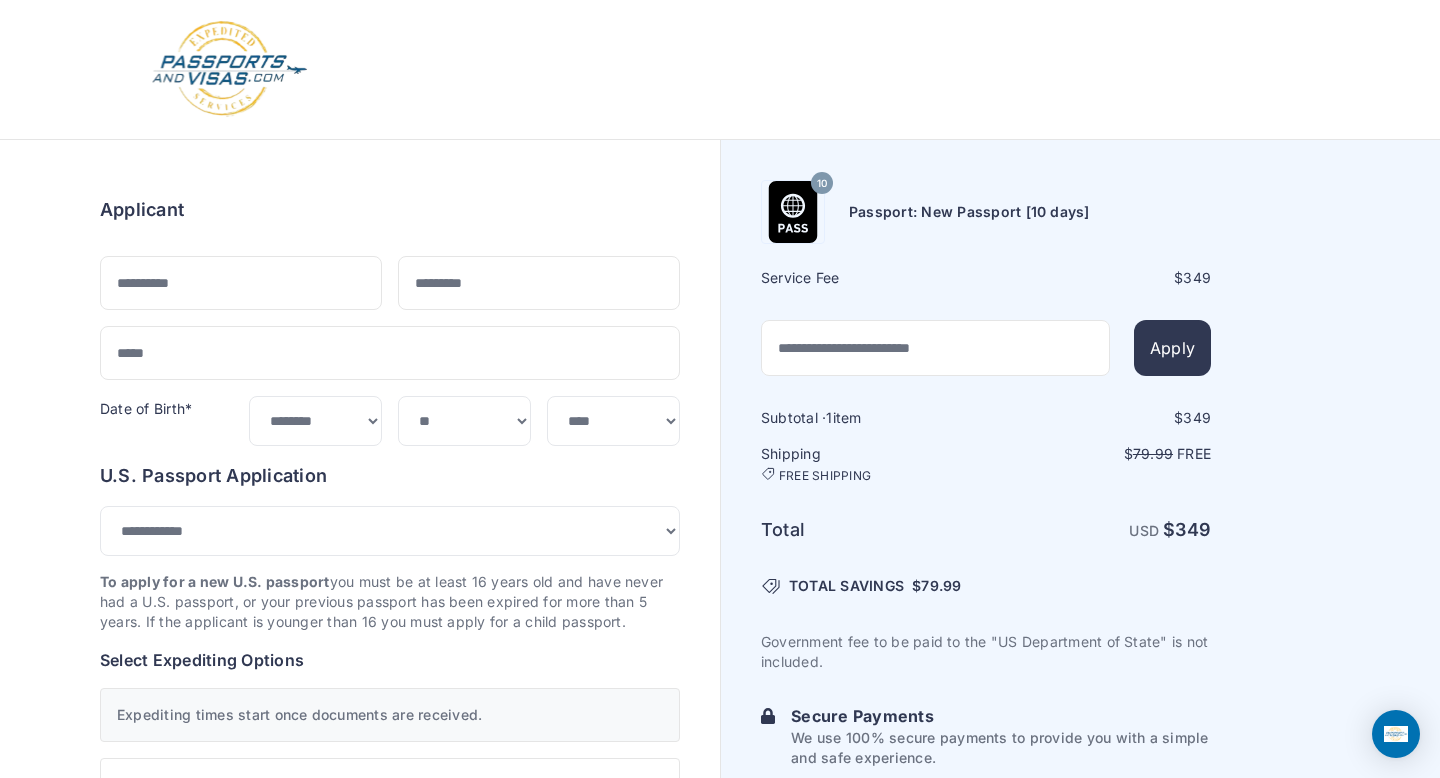 select on "***" 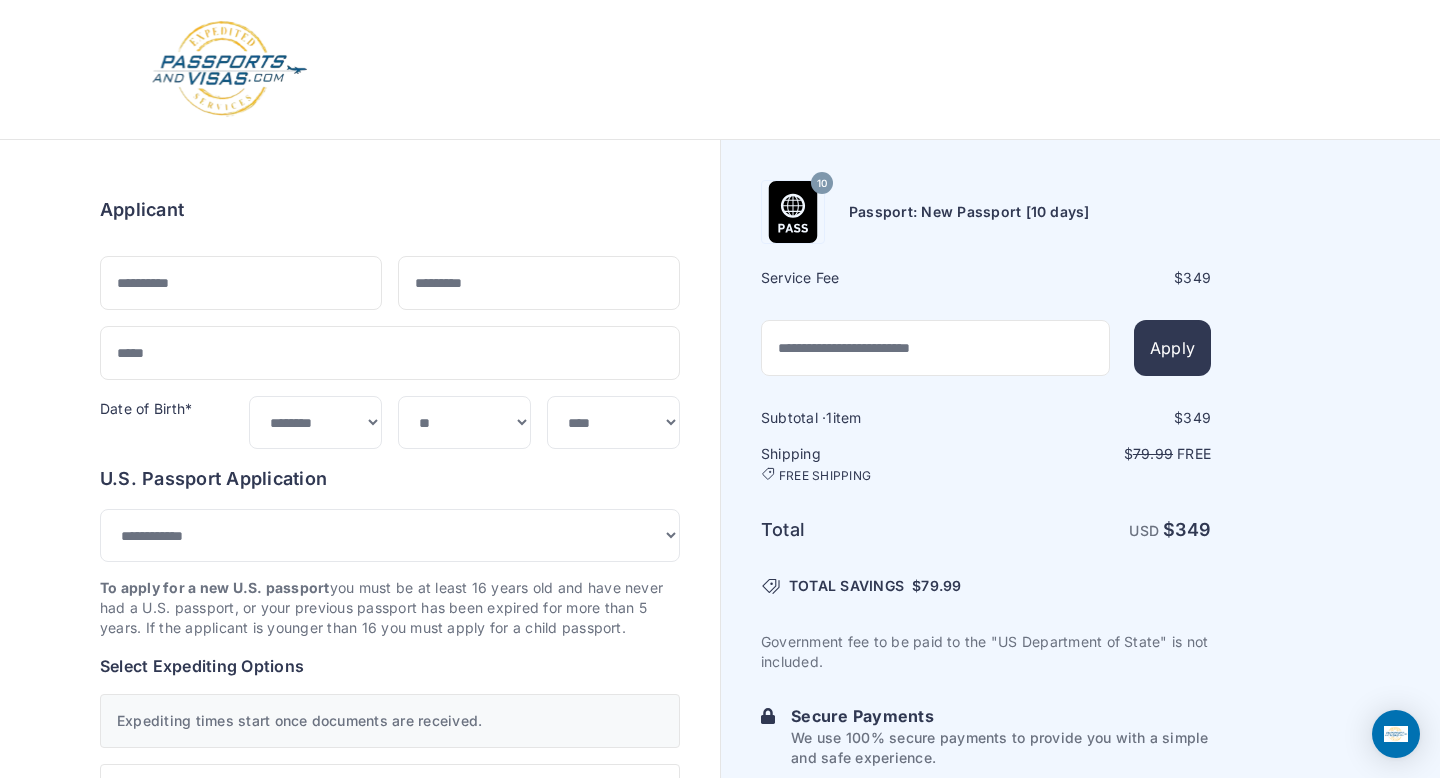 scroll, scrollTop: 0, scrollLeft: 0, axis: both 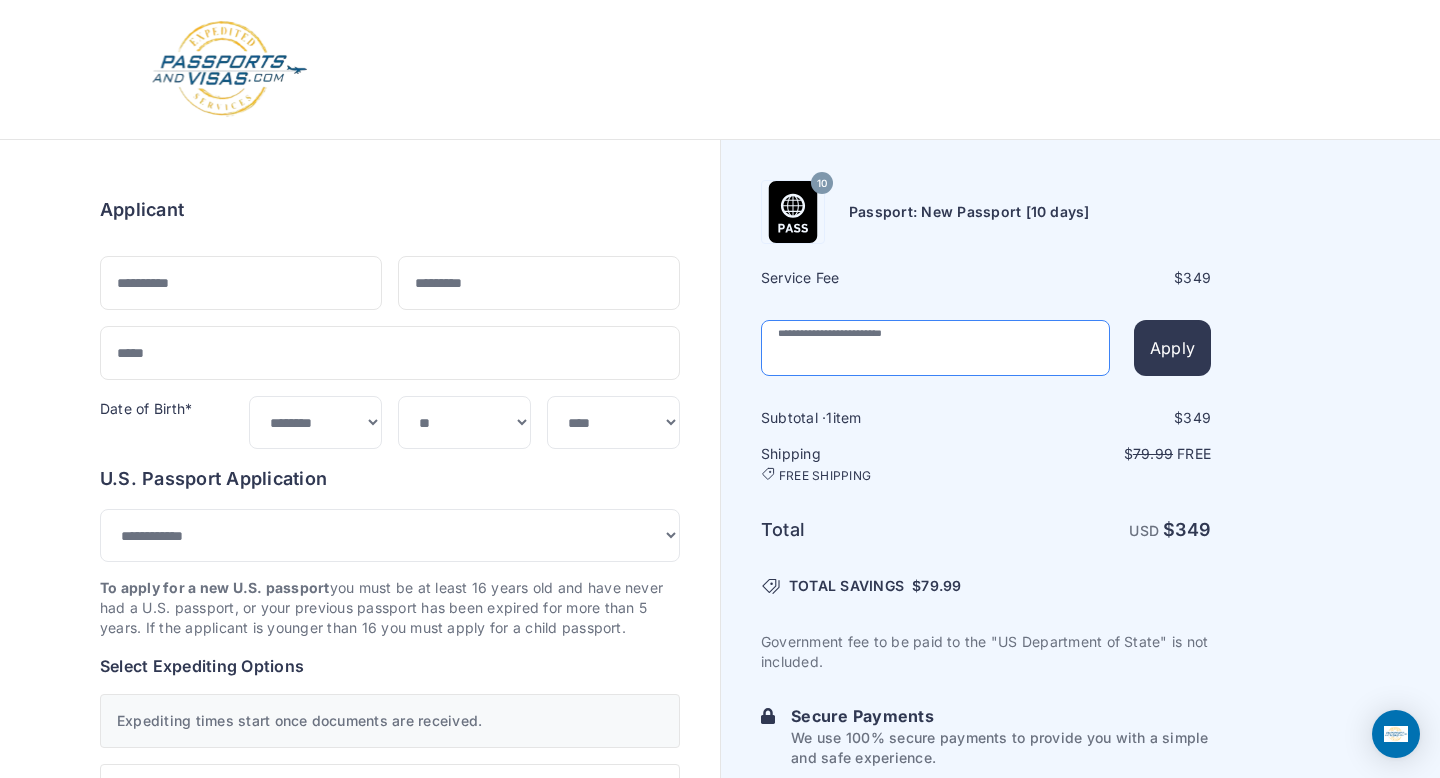 click at bounding box center [935, 348] 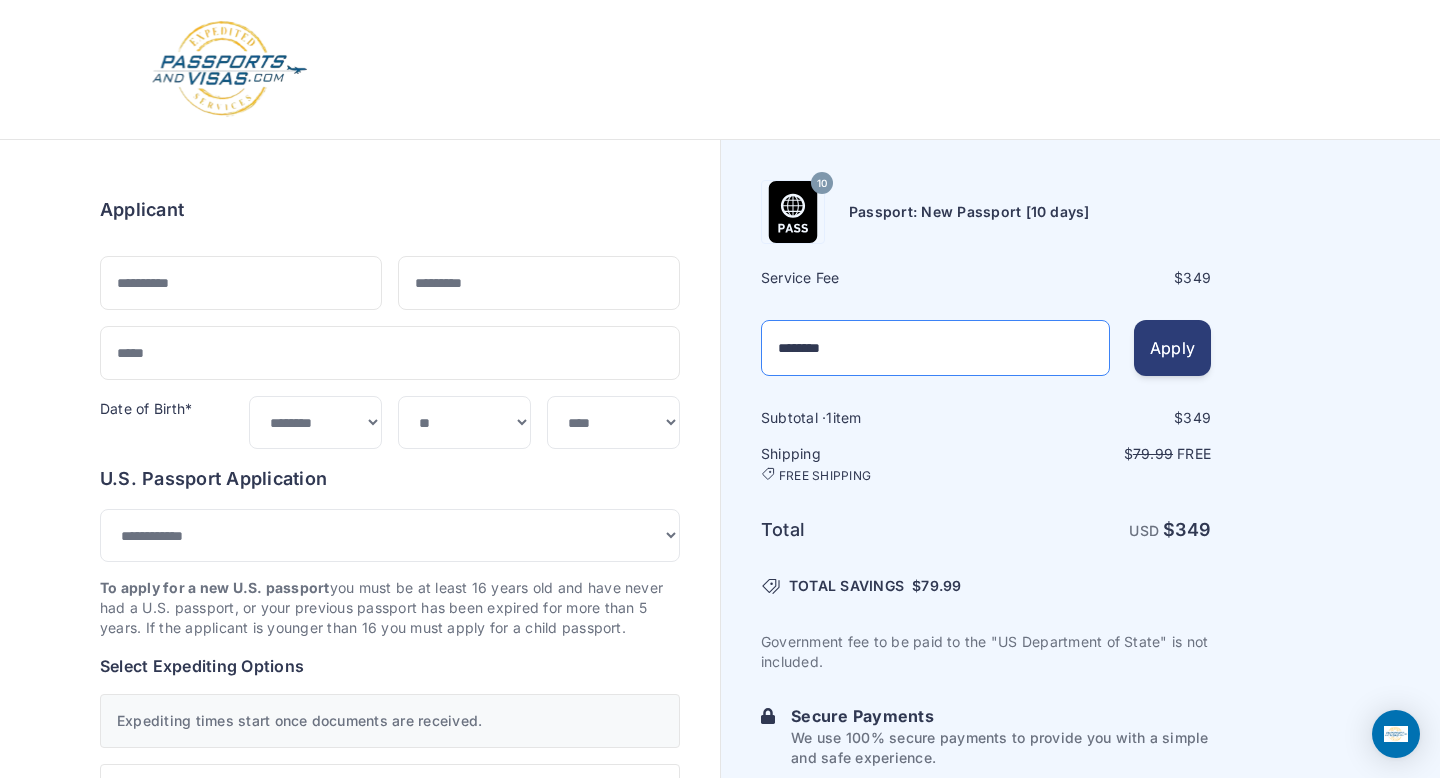 type on "********" 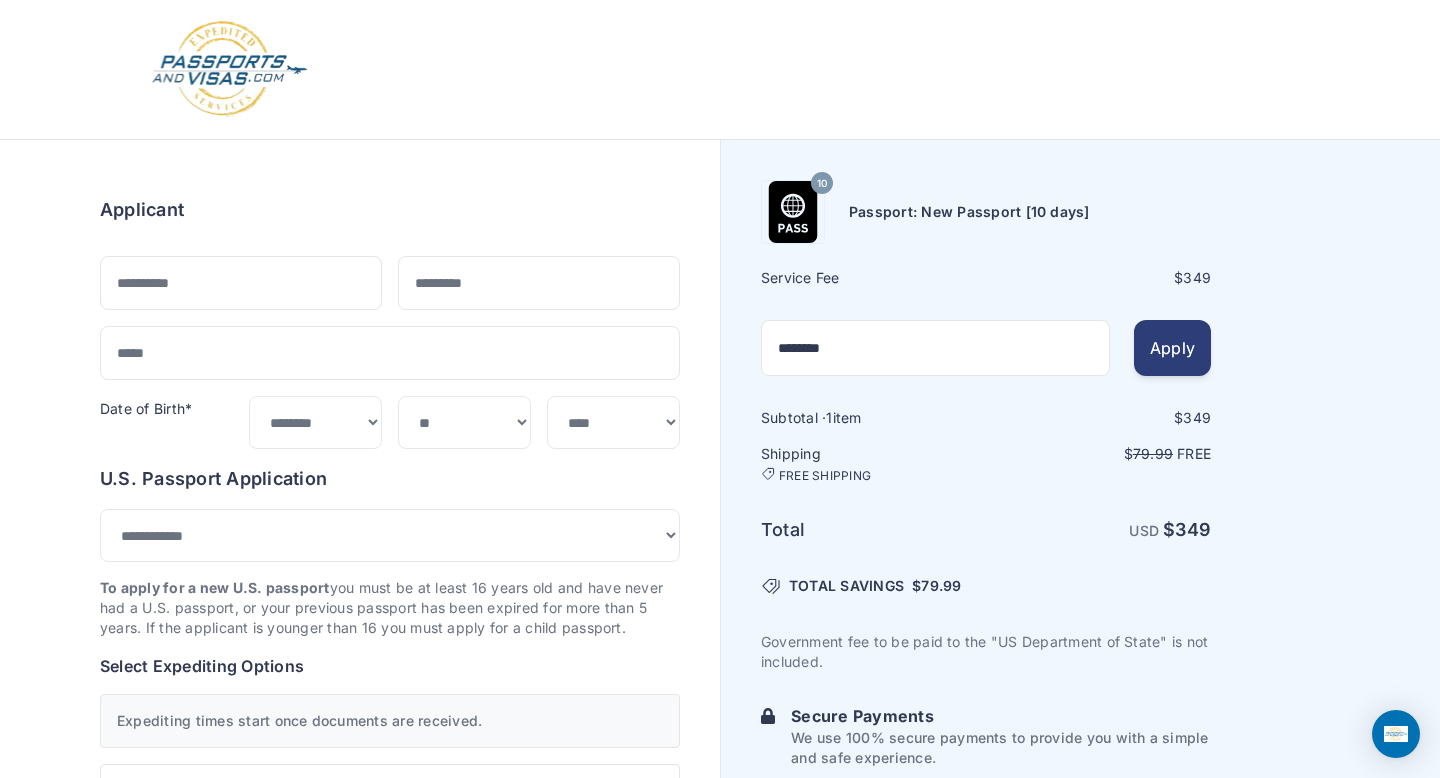 click on "Apply" at bounding box center [1172, 348] 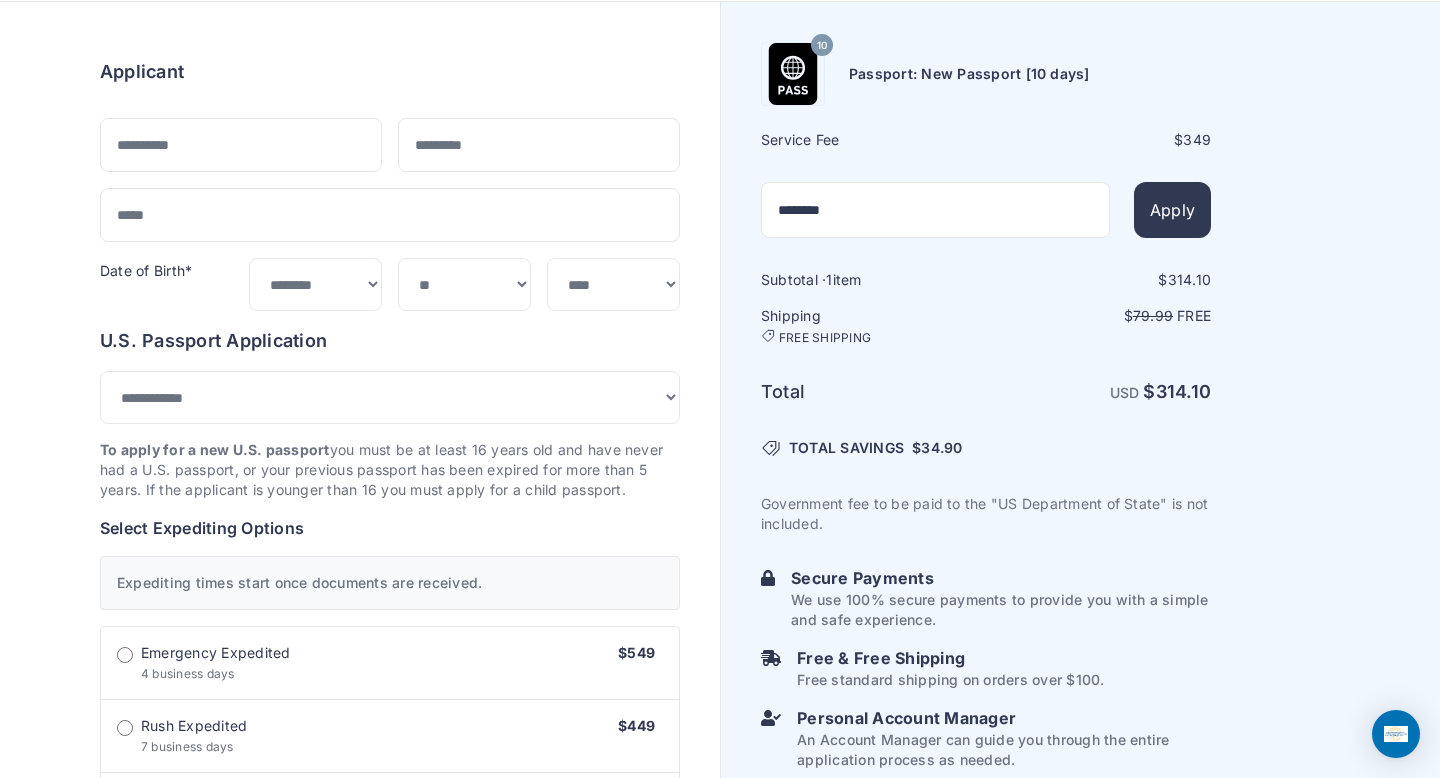scroll, scrollTop: 139, scrollLeft: 0, axis: vertical 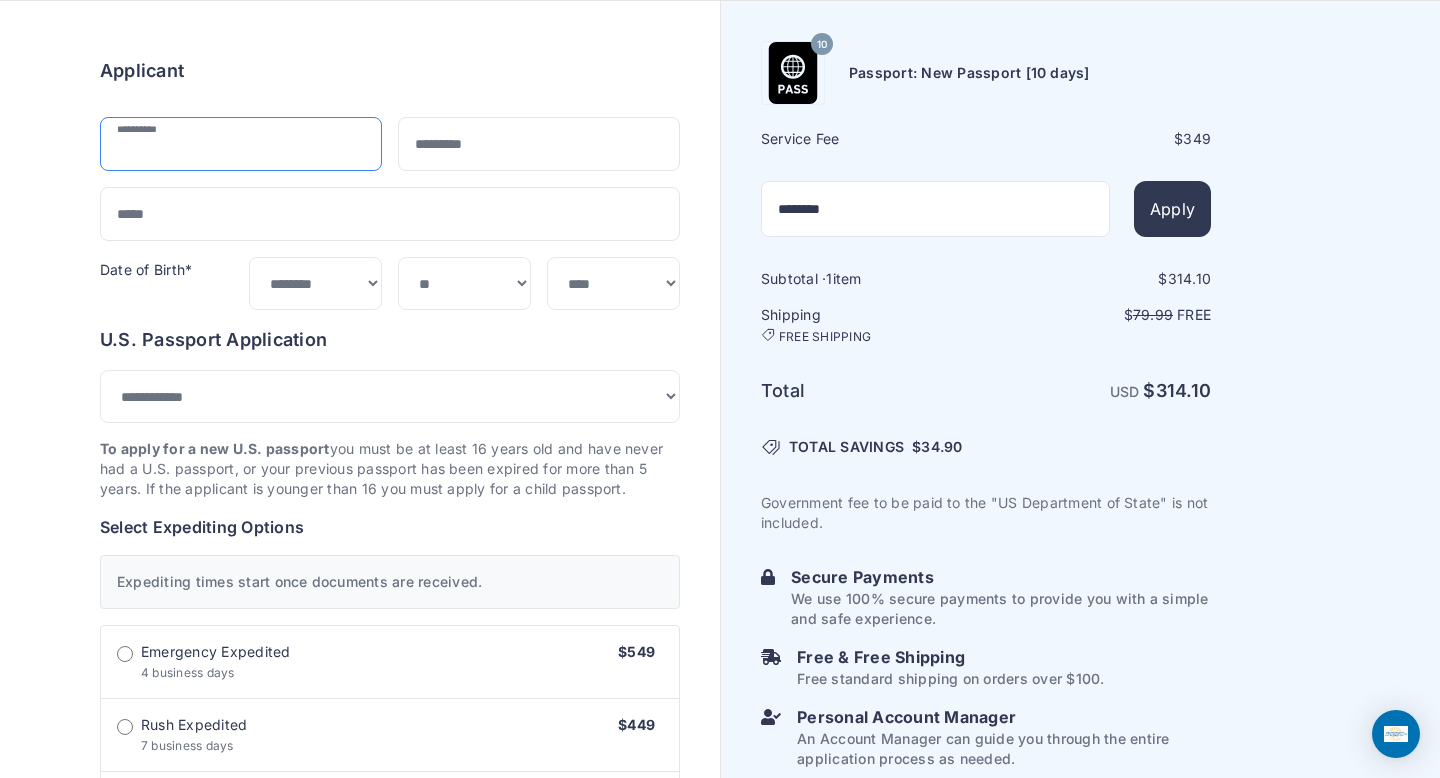 click at bounding box center (241, 144) 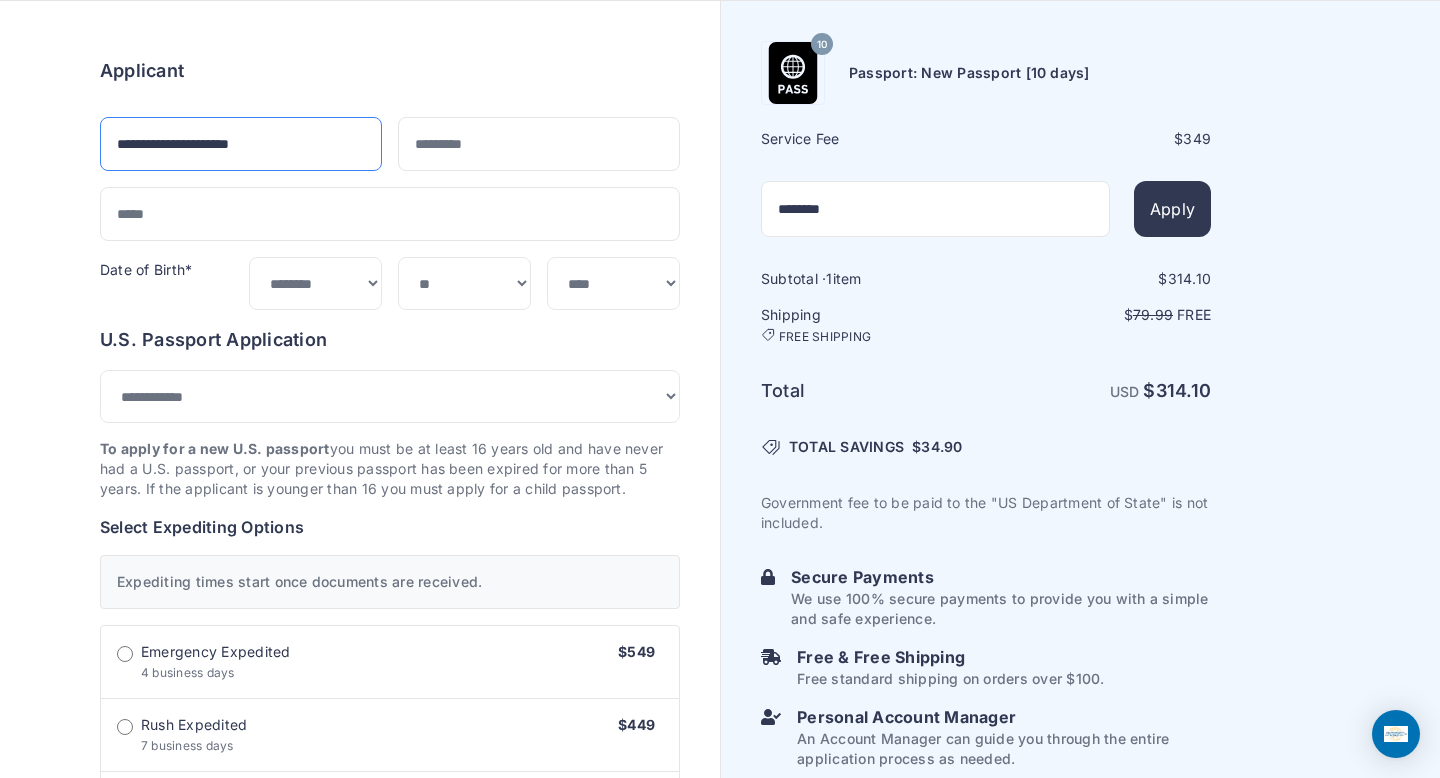 type on "**********" 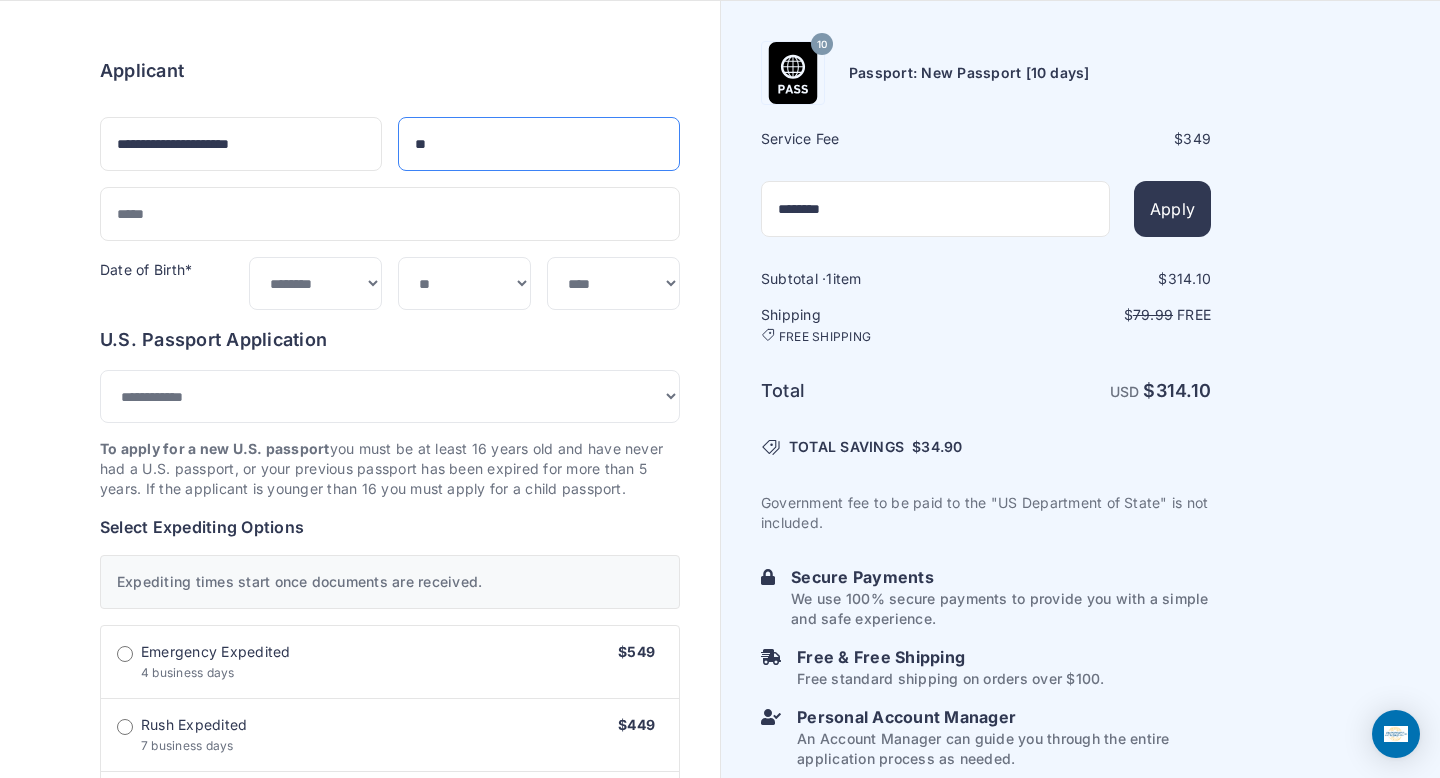 type on "*" 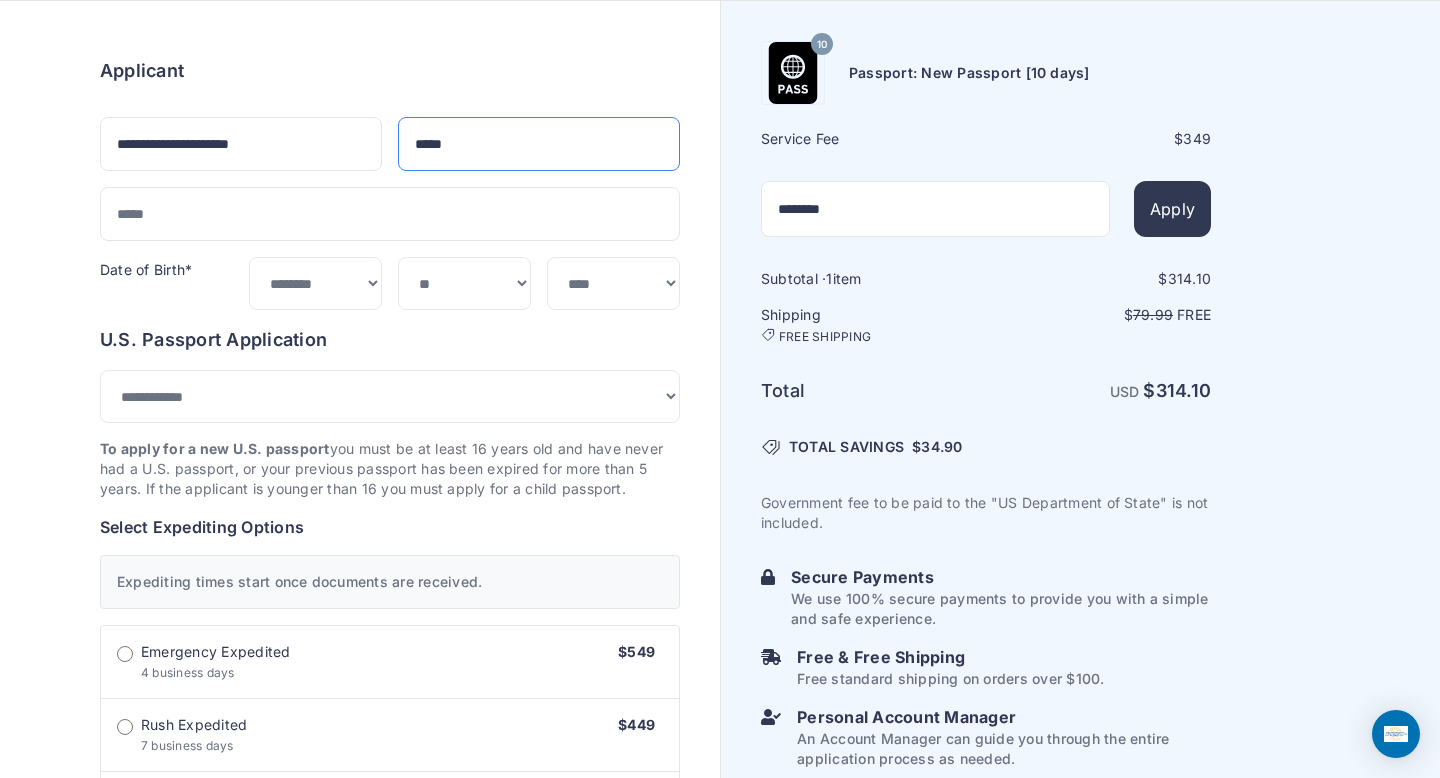 type on "*****" 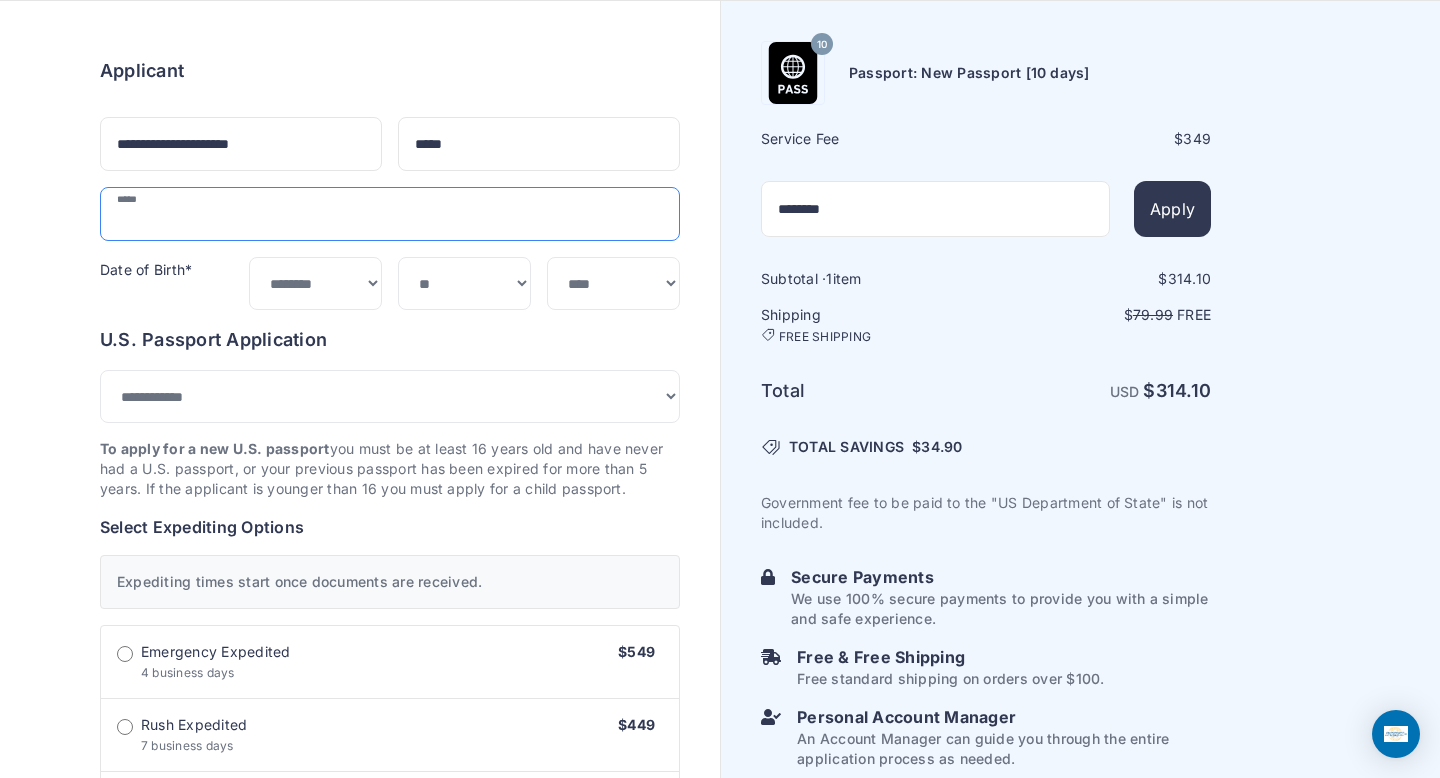 click at bounding box center [390, 214] 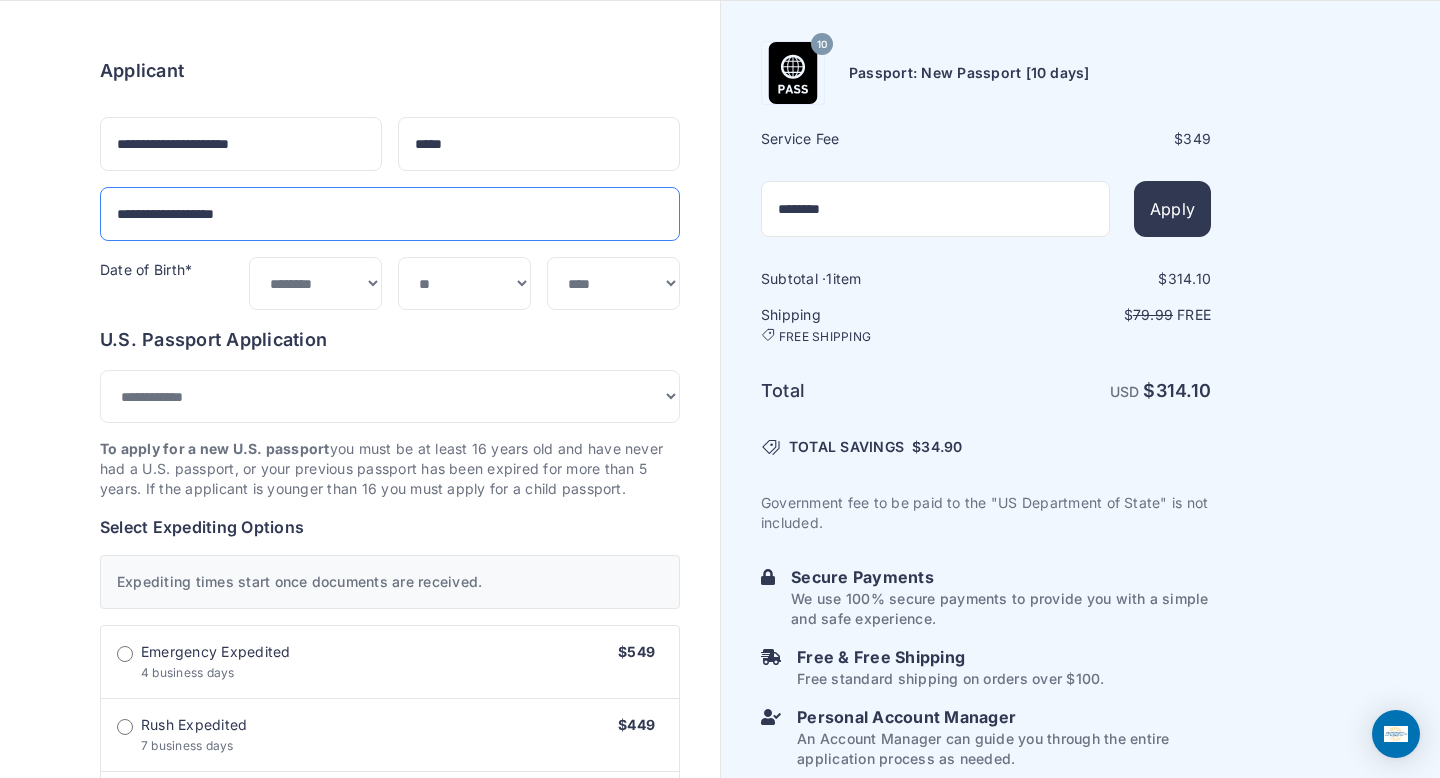 type on "**********" 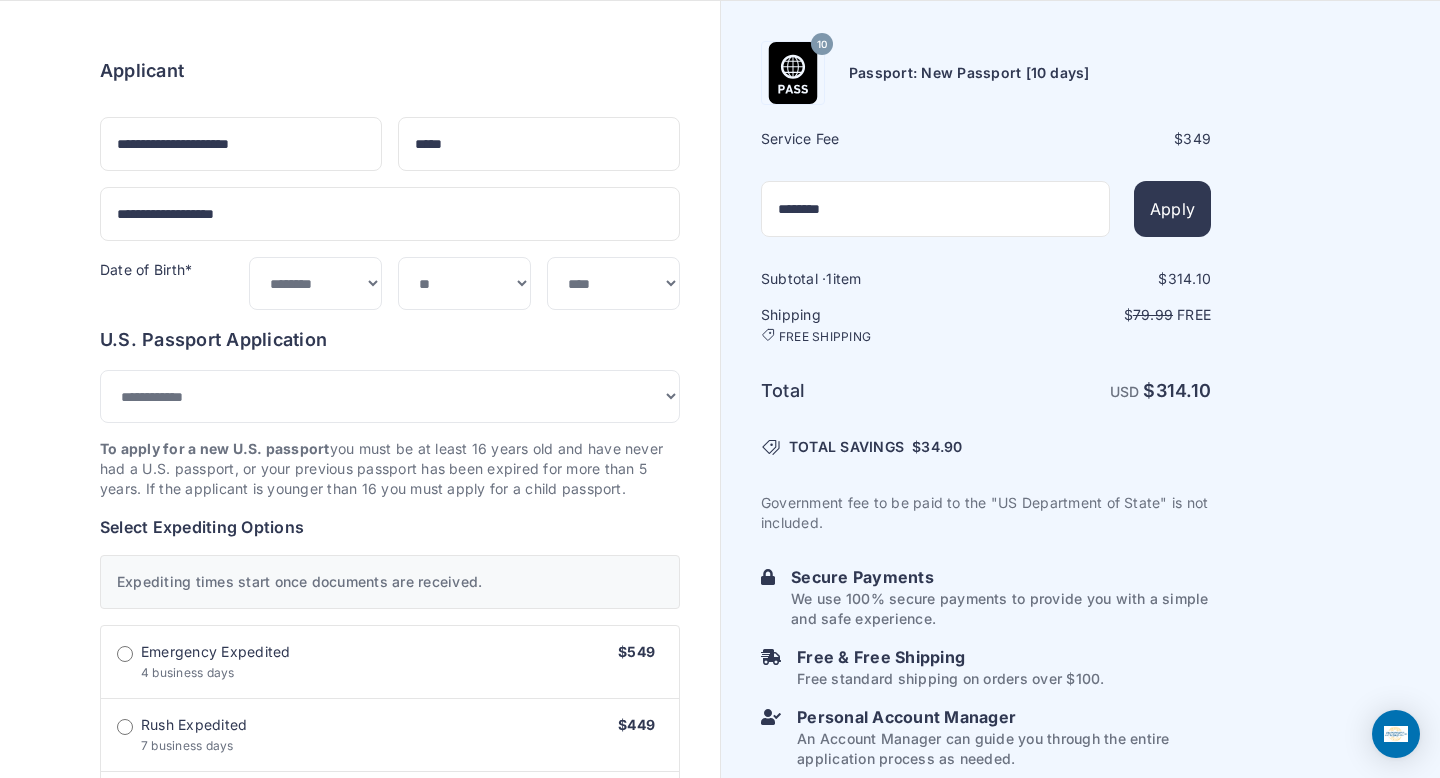 click on "10
349 1" at bounding box center (360, 852) 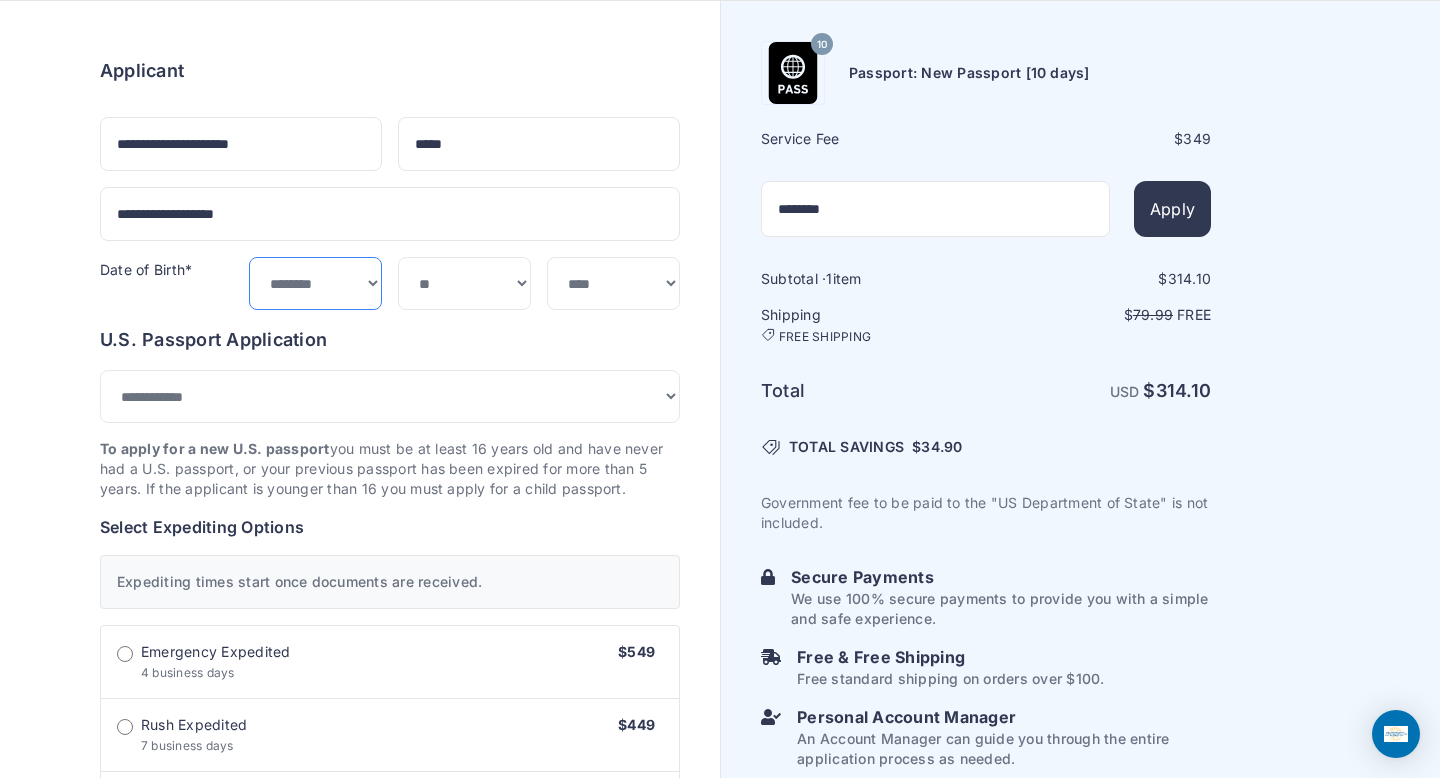 click on "*****
*******
********
*****
*****
***
****
****
******
*********
*******
********
********" at bounding box center (315, 283) 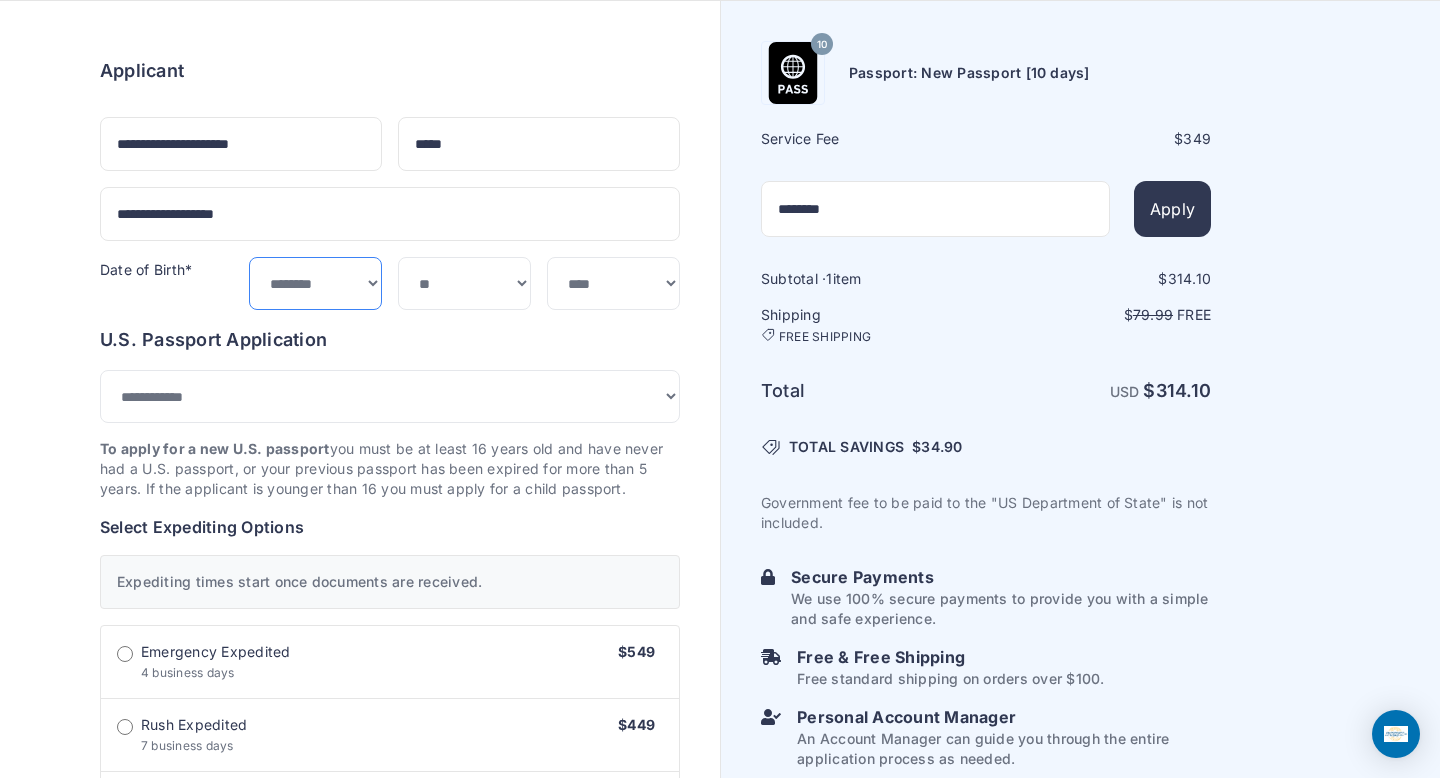 select on "**" 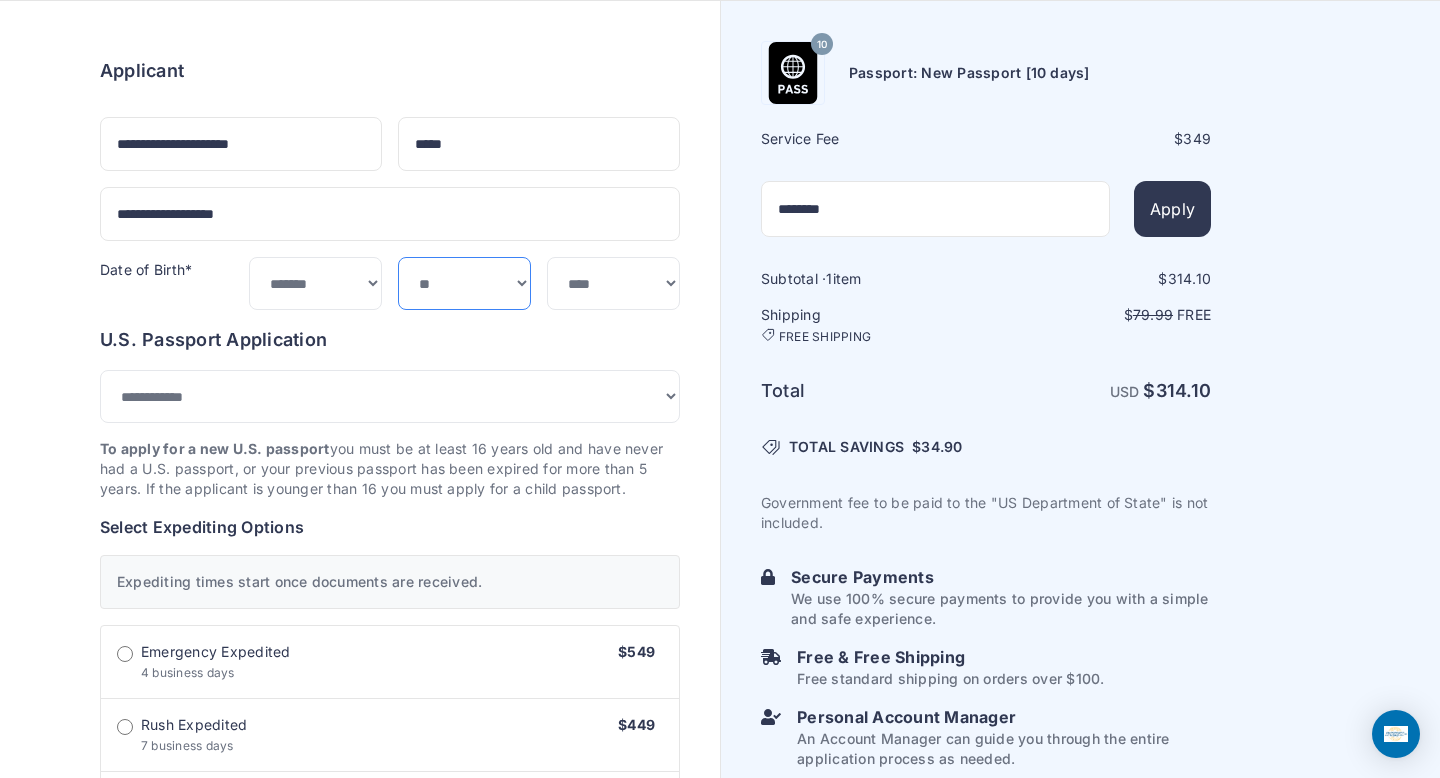 click on "***
*
*
*
*
*
*
*
*
*
**
**
**
**
** ** ** ** ** **" at bounding box center [464, 283] 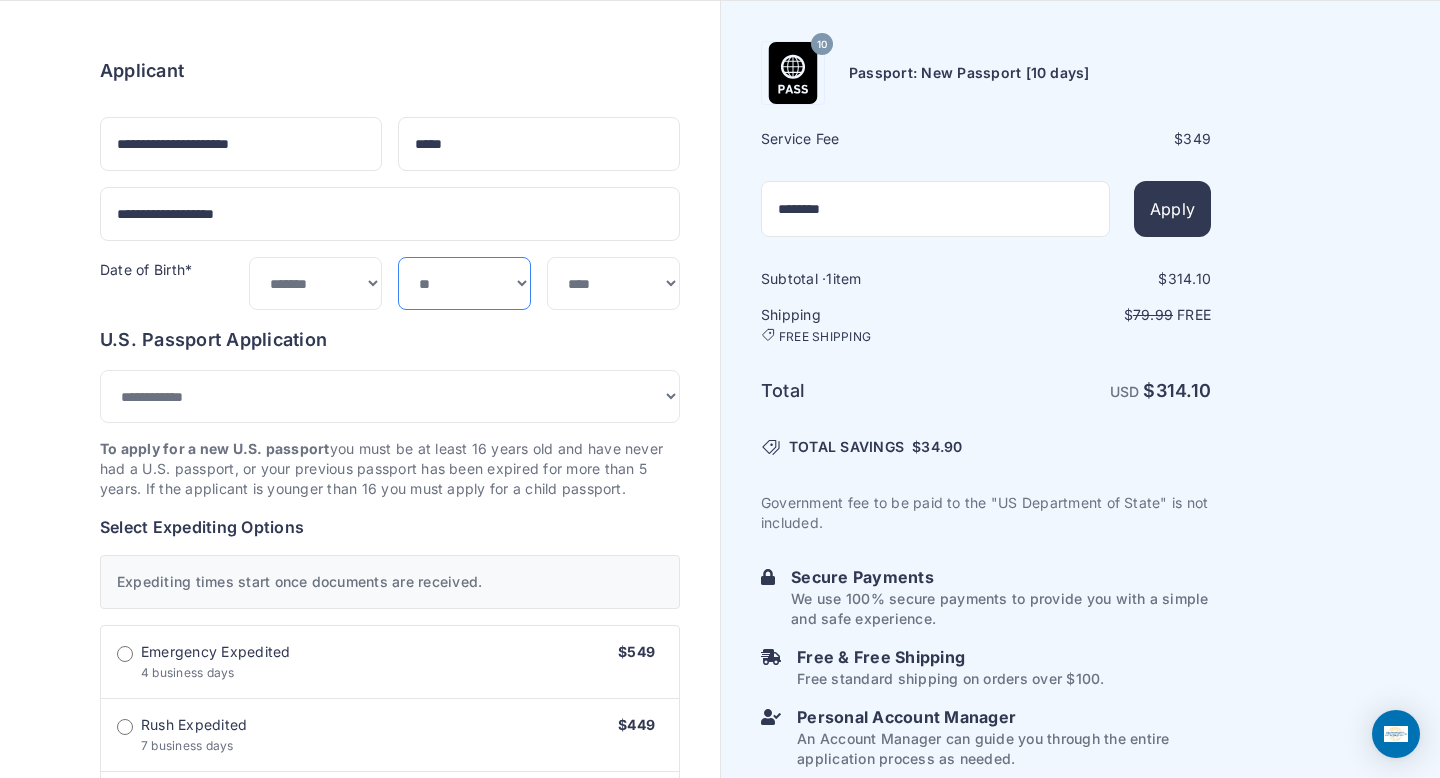 select on "**" 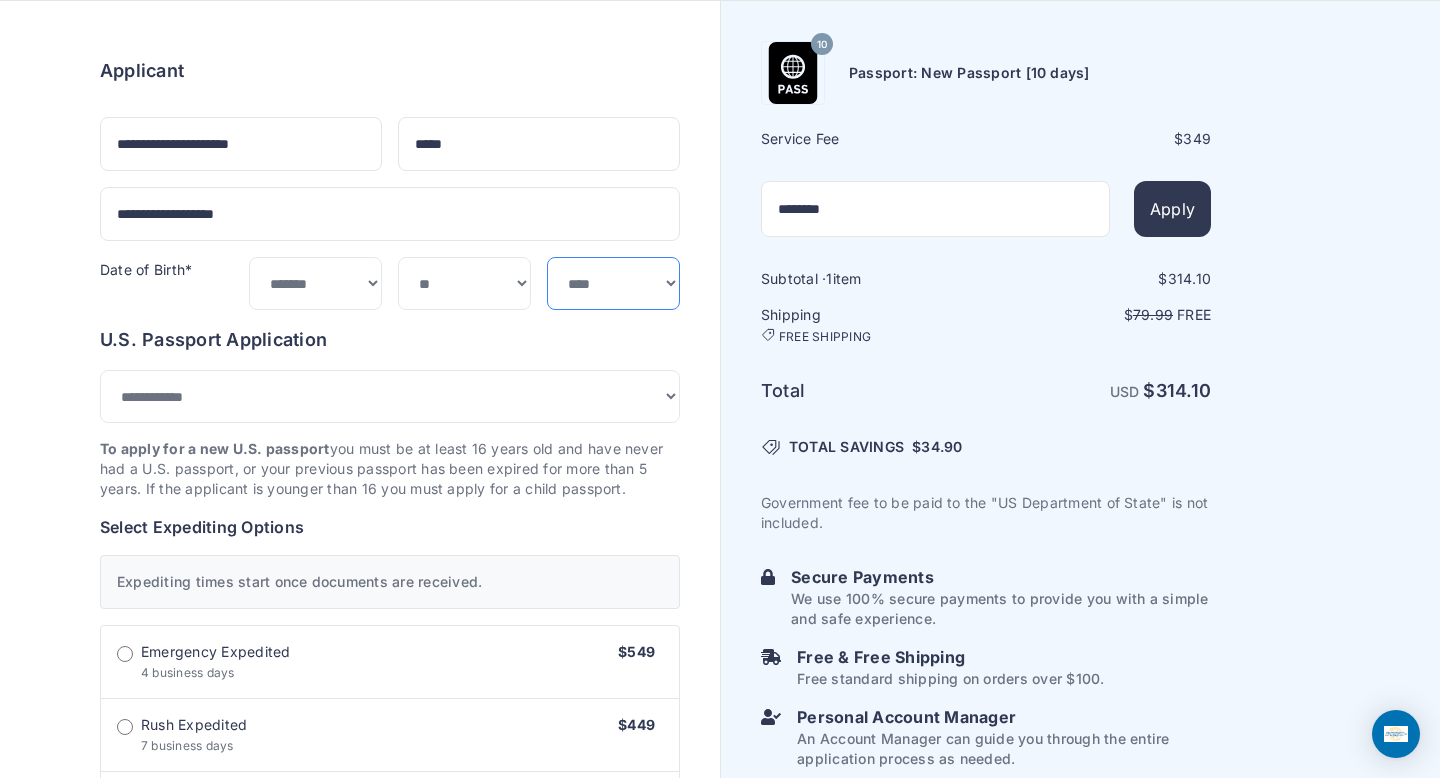 click on "****
****
****
****
****
****
****
****
****
****
****
****
****
**** **** **** **** **** **** **** **** **** **** ****" at bounding box center (613, 283) 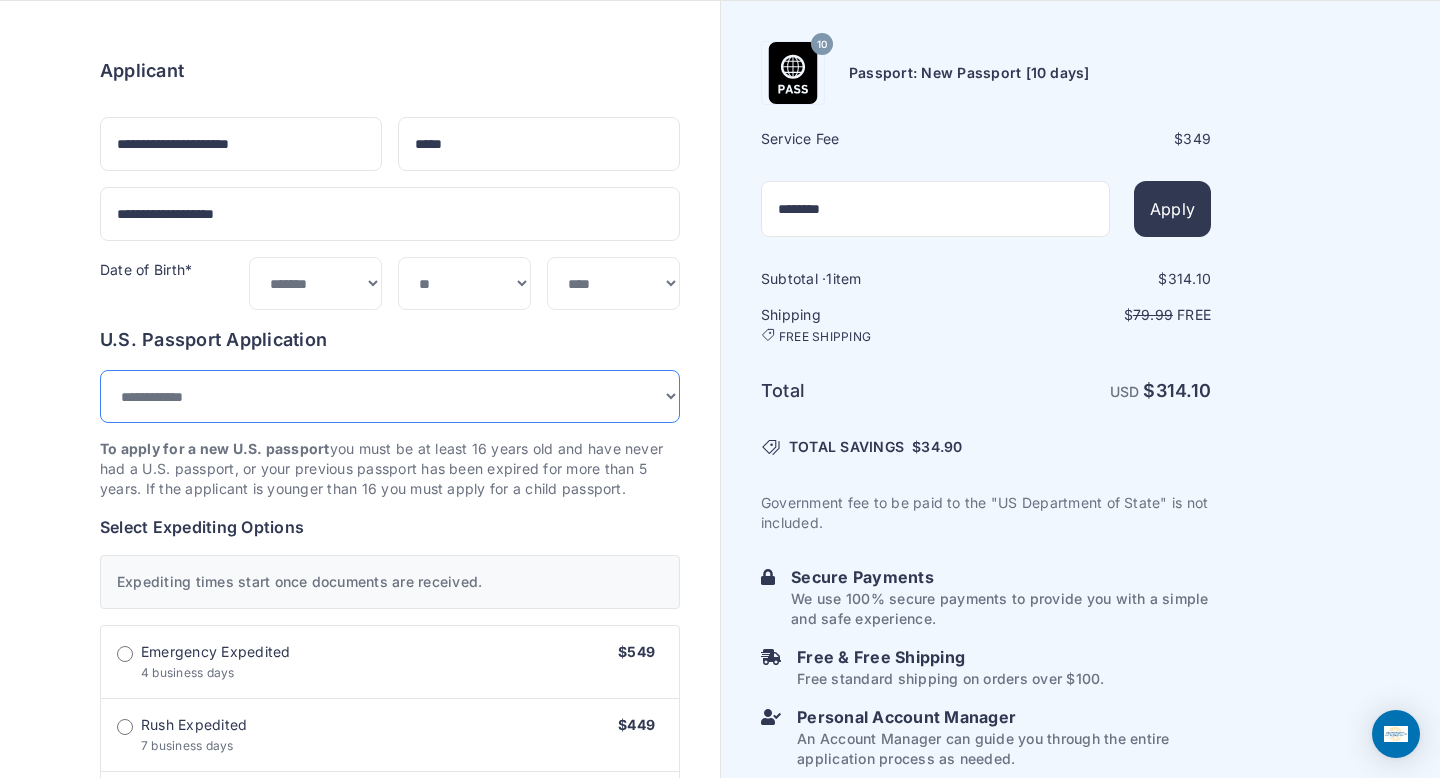 click on "**********" at bounding box center [390, 396] 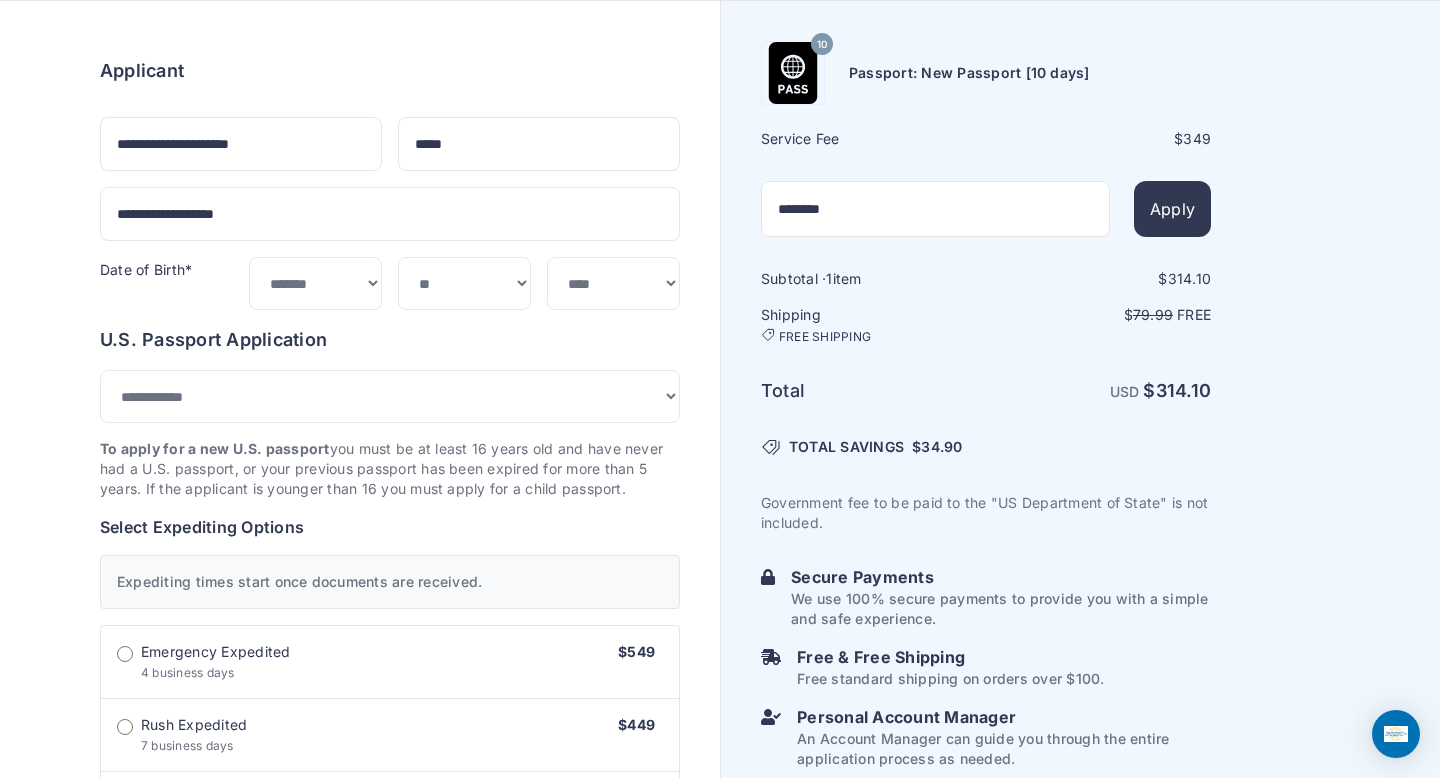 click on "10
349 1 314.10 79.99" at bounding box center [390, 852] 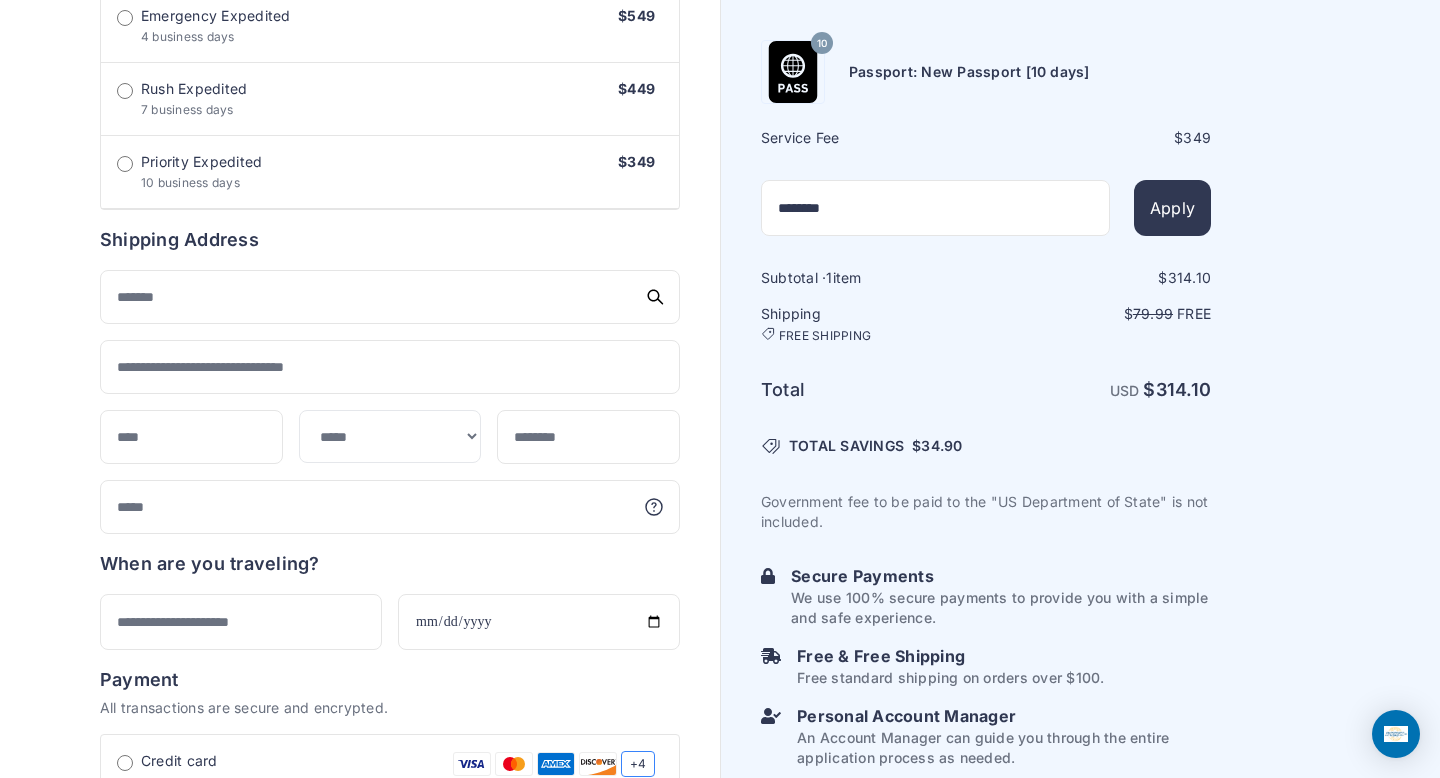 scroll, scrollTop: 776, scrollLeft: 0, axis: vertical 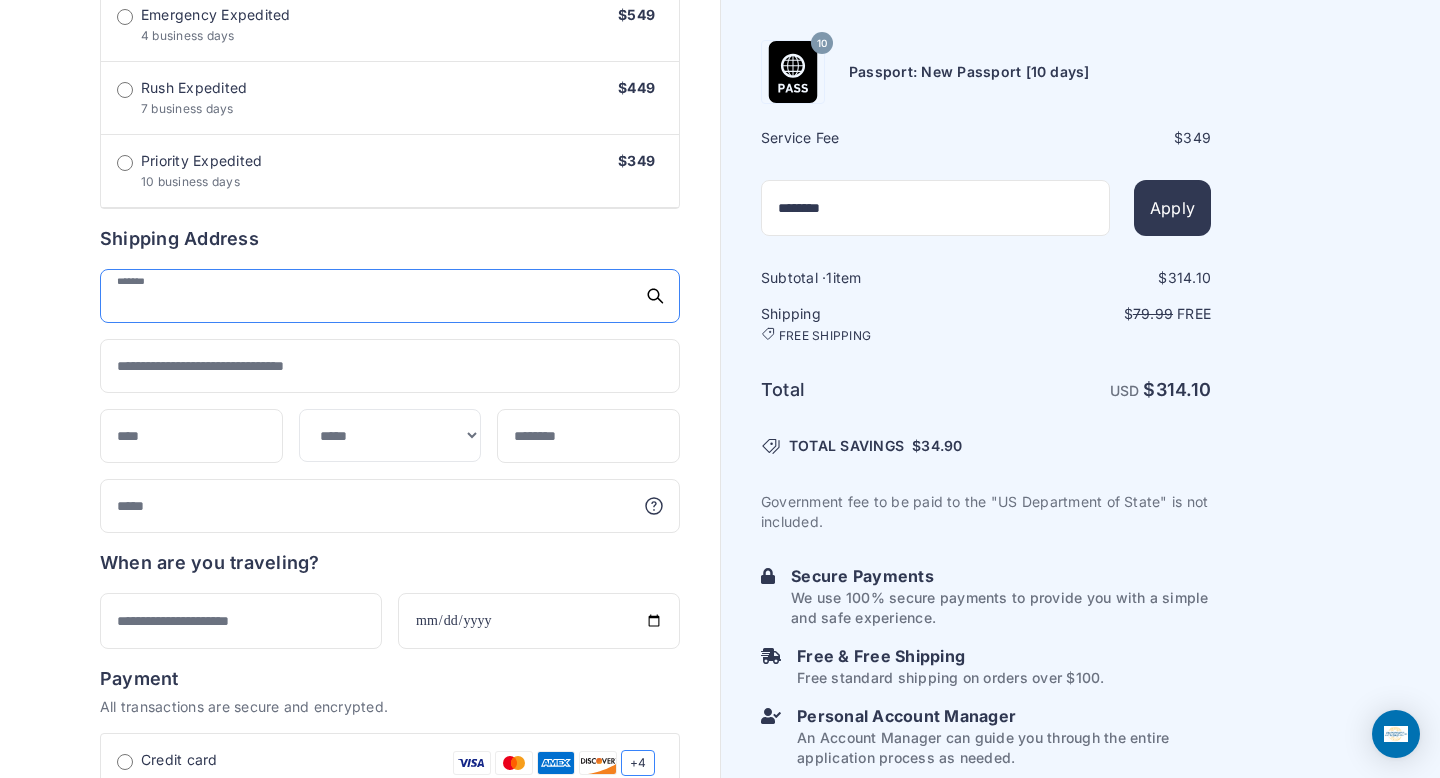 click at bounding box center (390, 296) 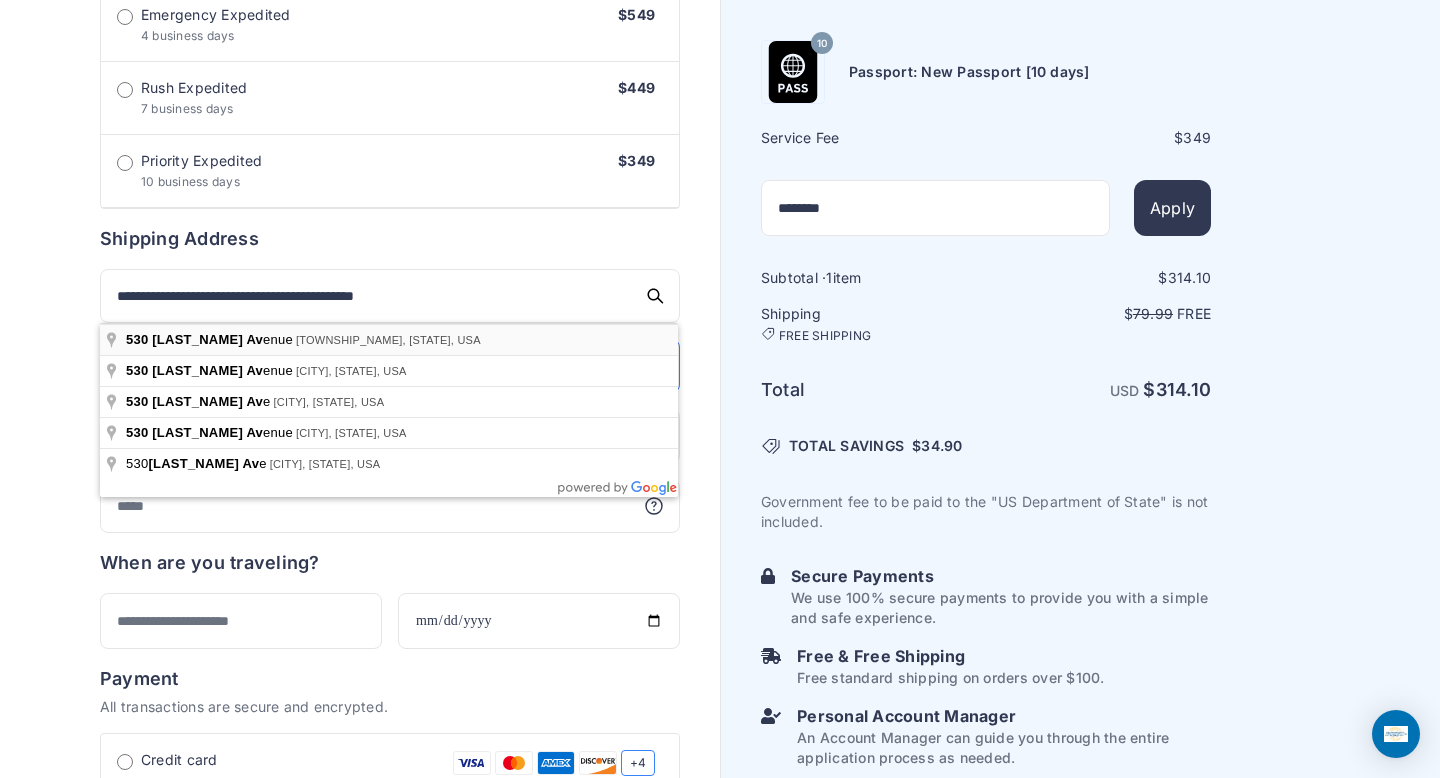 type on "**********" 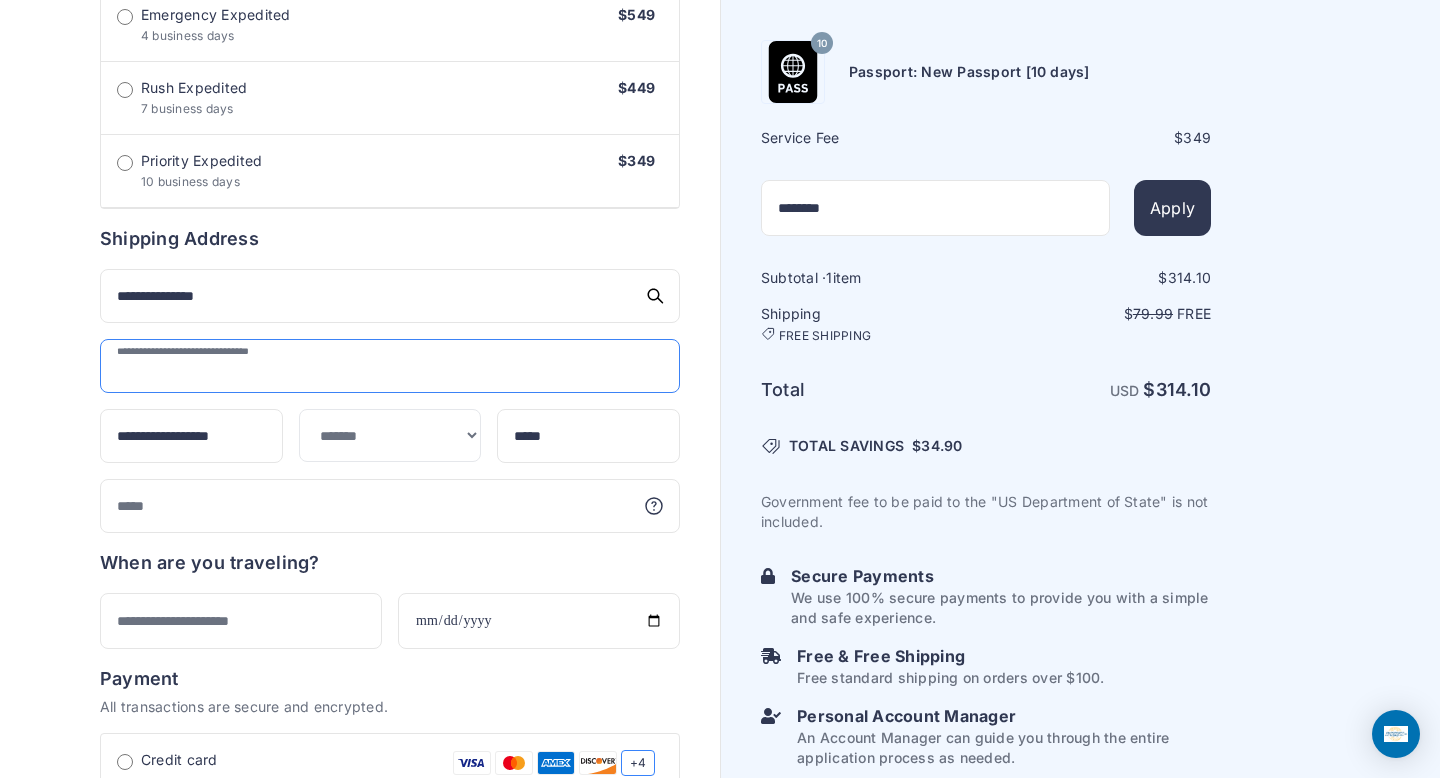 click at bounding box center (390, 366) 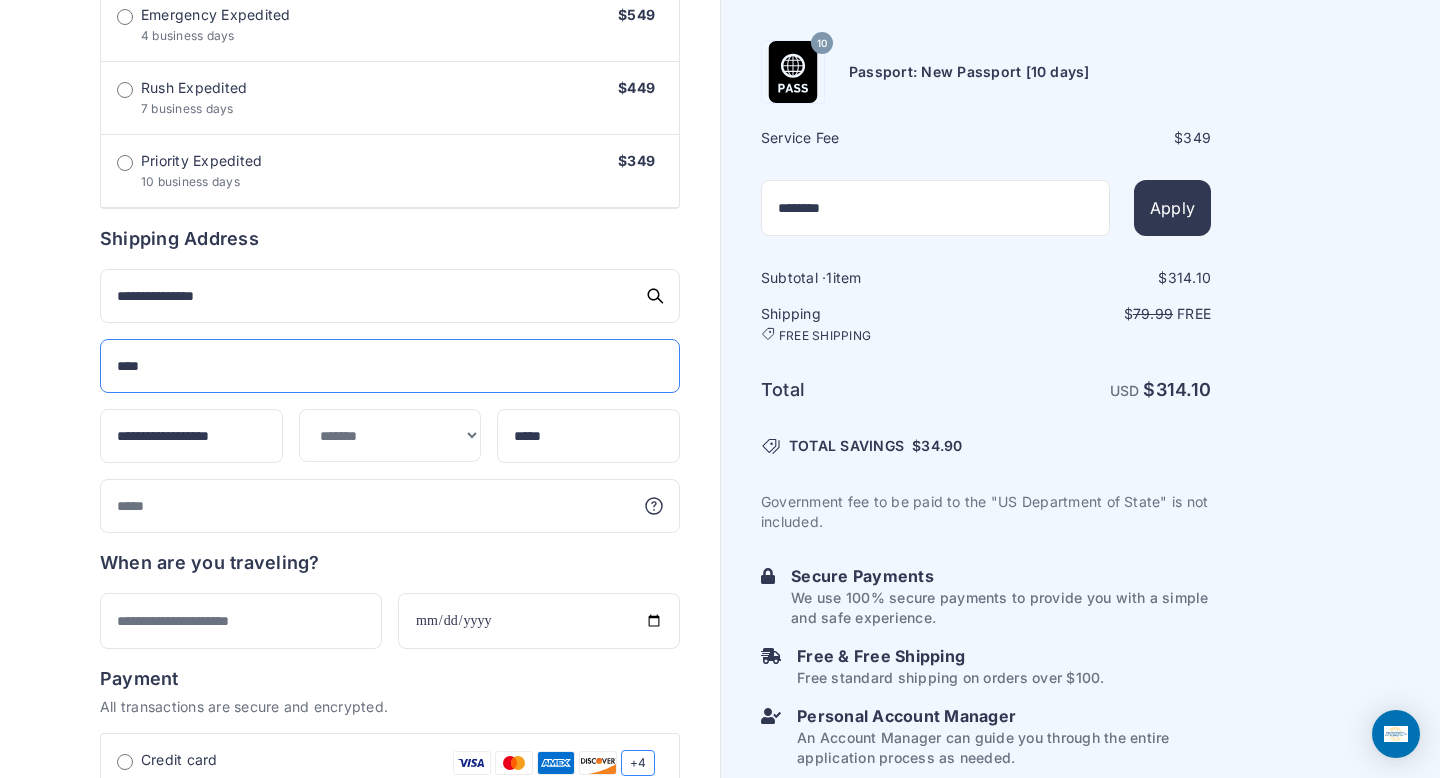 type on "****" 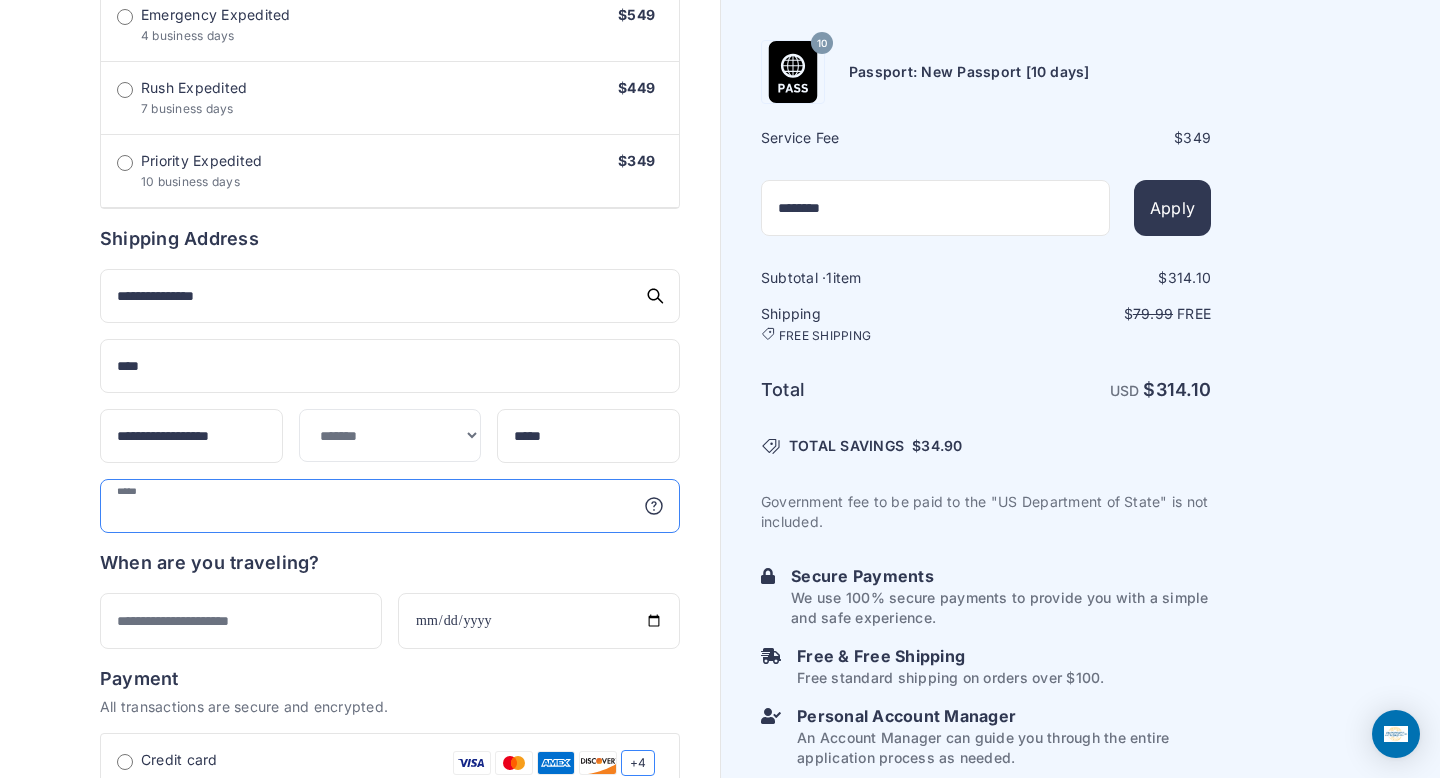 click at bounding box center (390, 506) 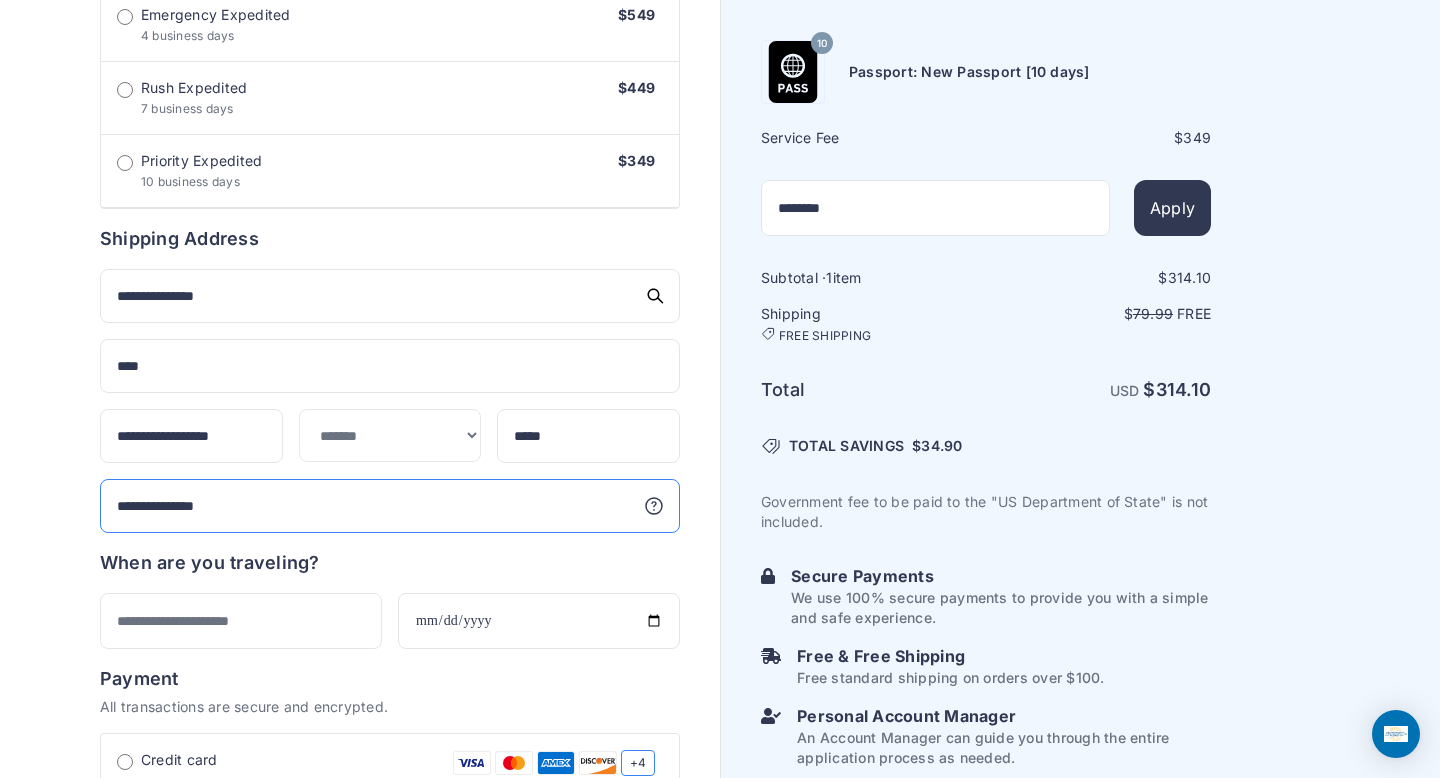 type on "**********" 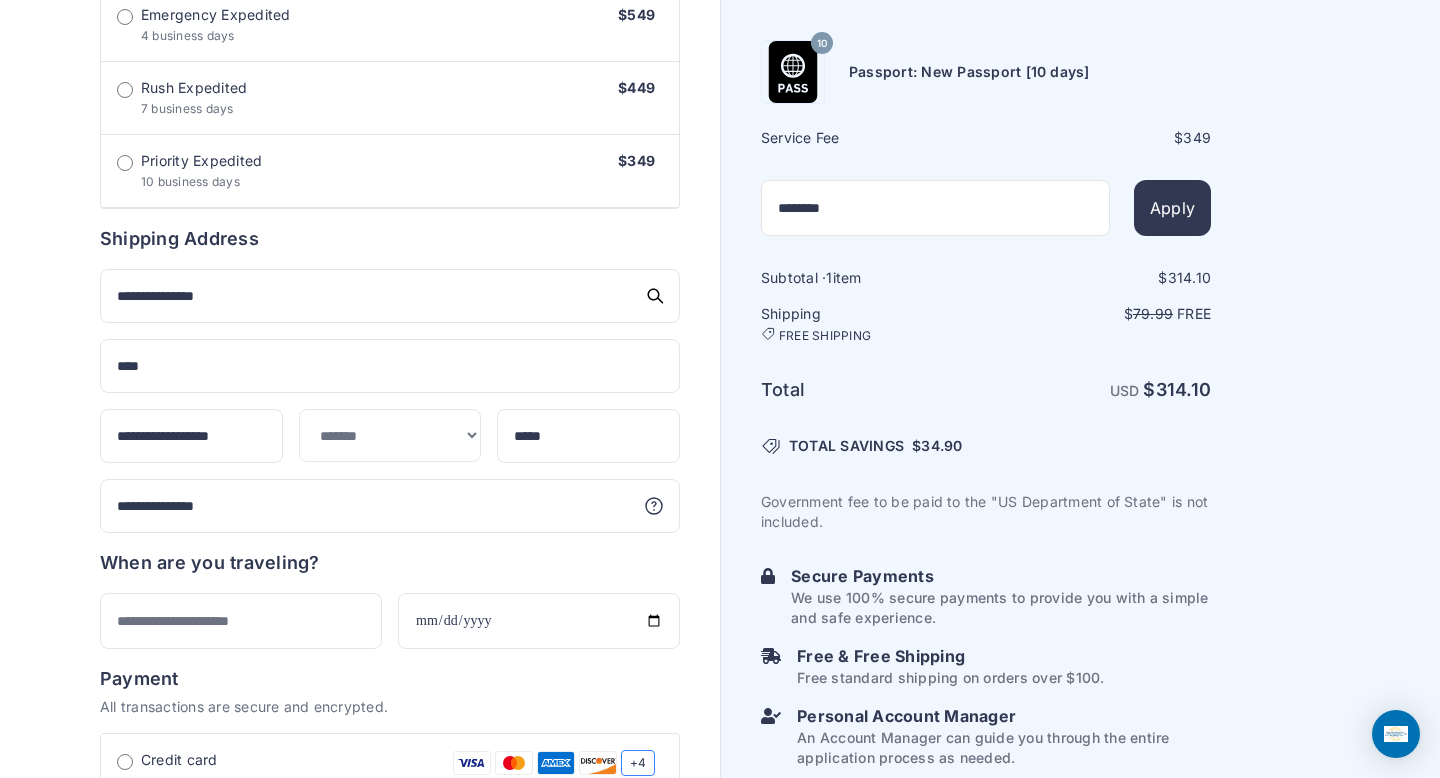 click on "10
349 1" at bounding box center [360, 215] 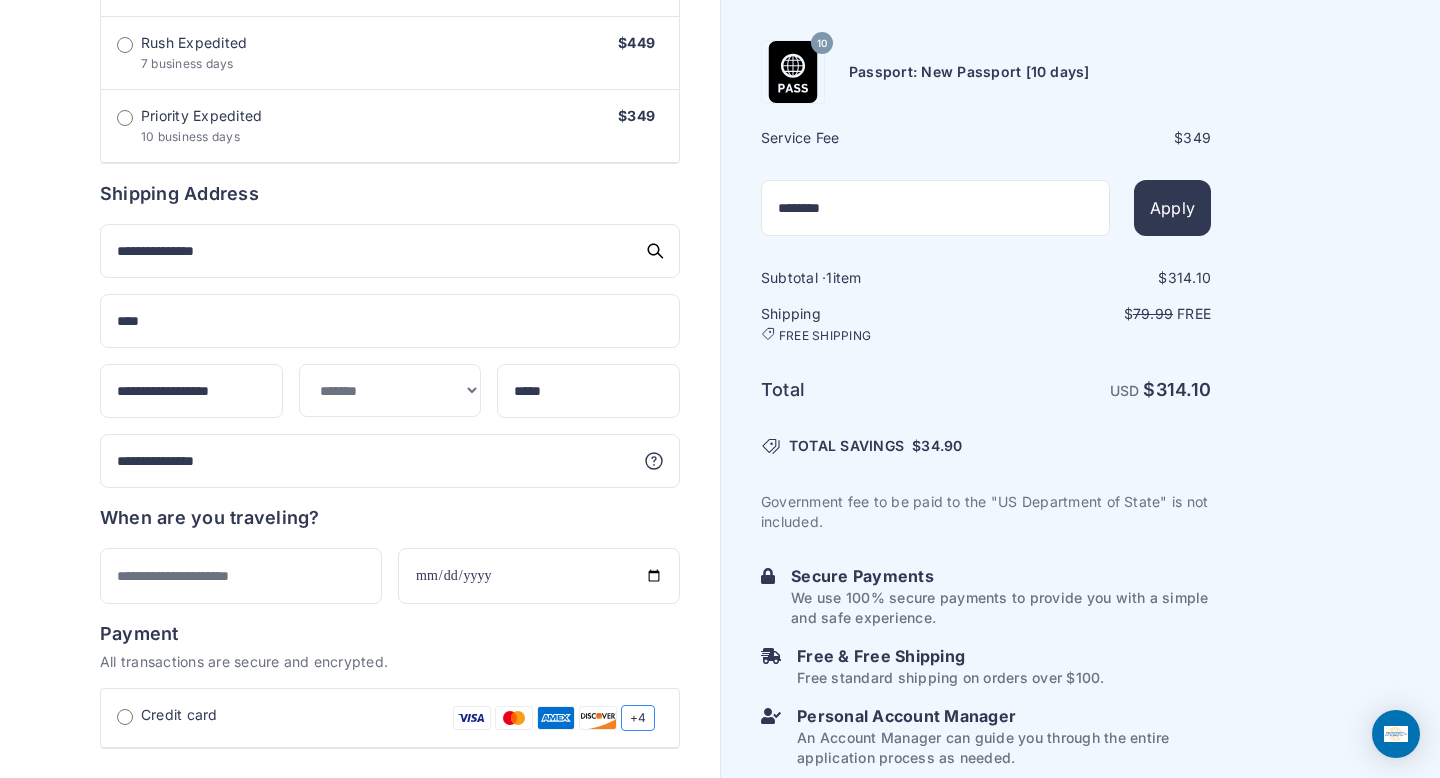 scroll, scrollTop: 822, scrollLeft: 0, axis: vertical 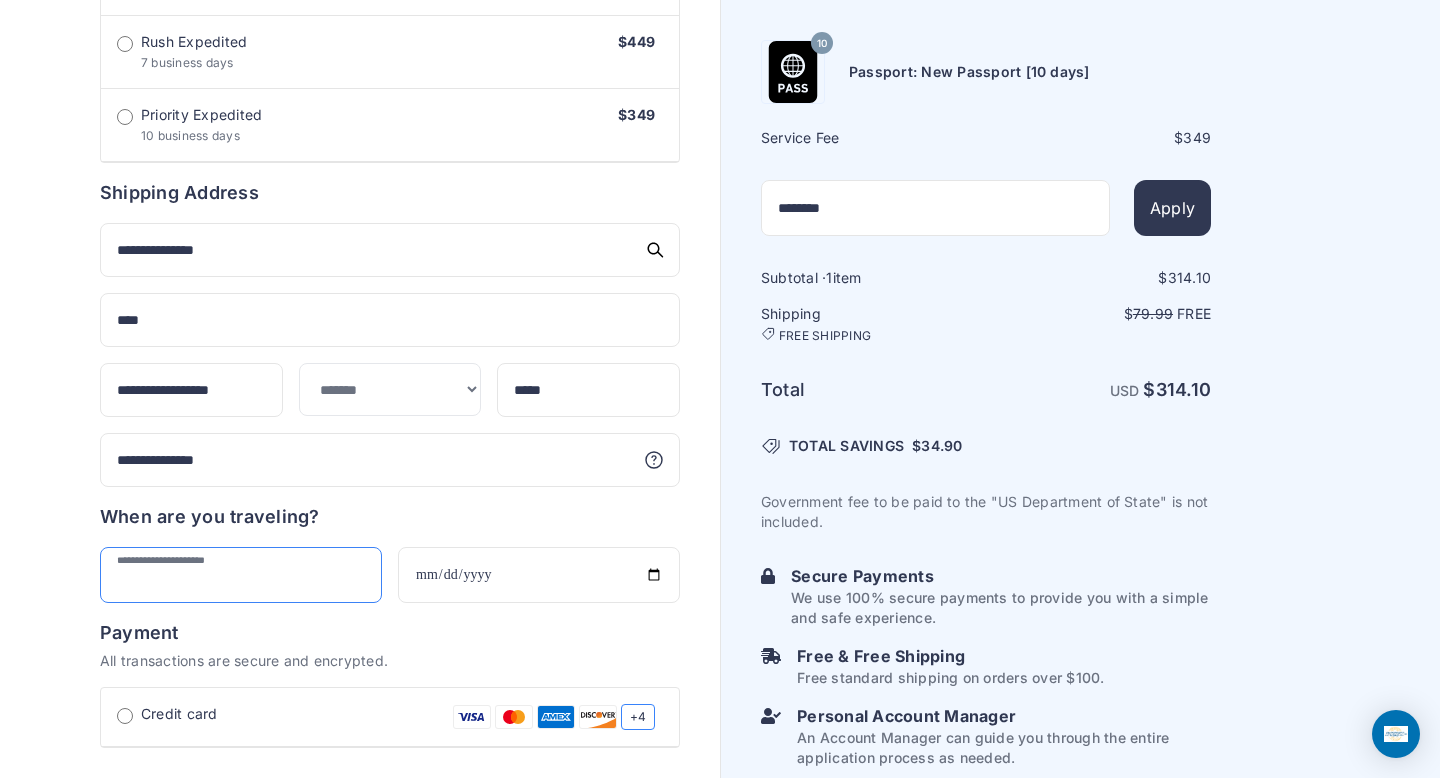 click at bounding box center [241, 575] 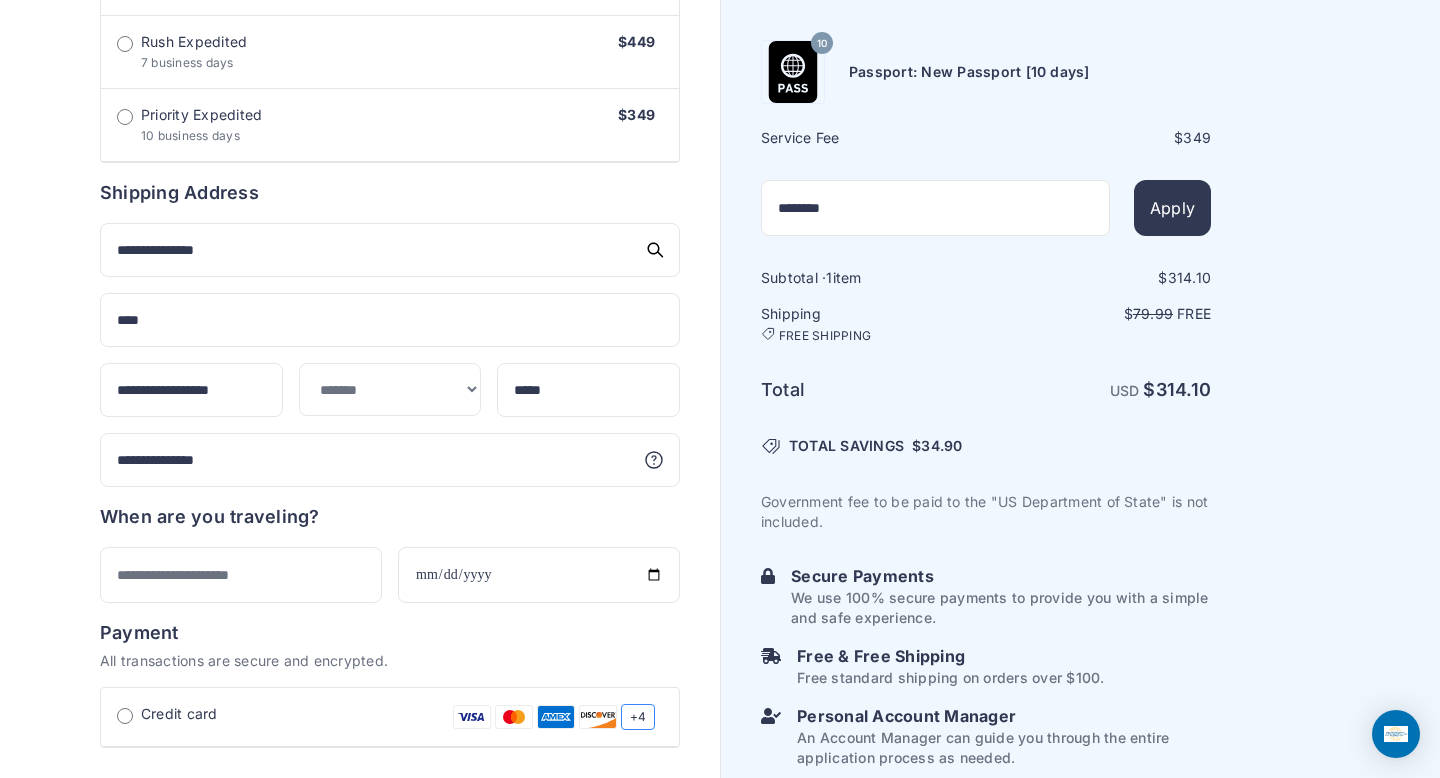 click on "10
349 1" at bounding box center [360, 169] 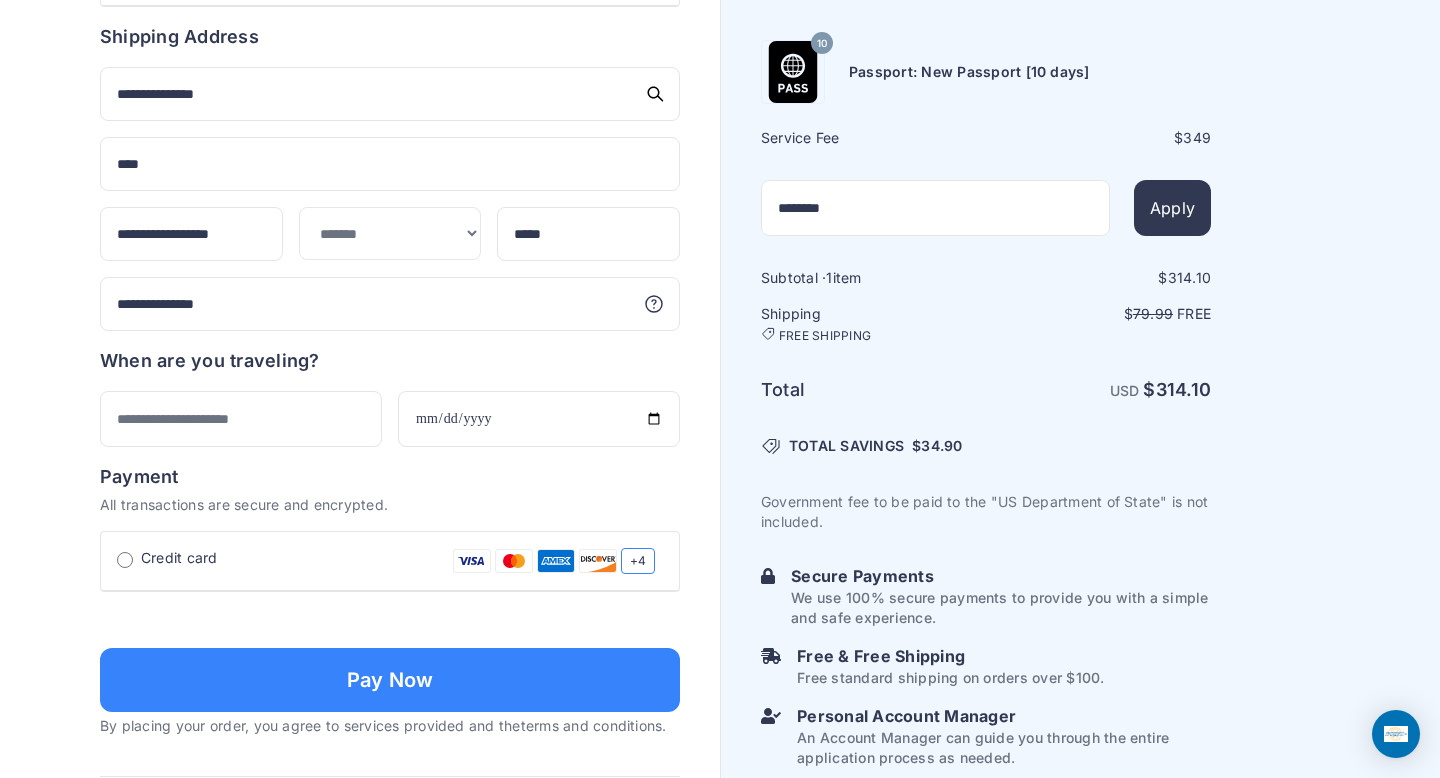 scroll, scrollTop: 977, scrollLeft: 0, axis: vertical 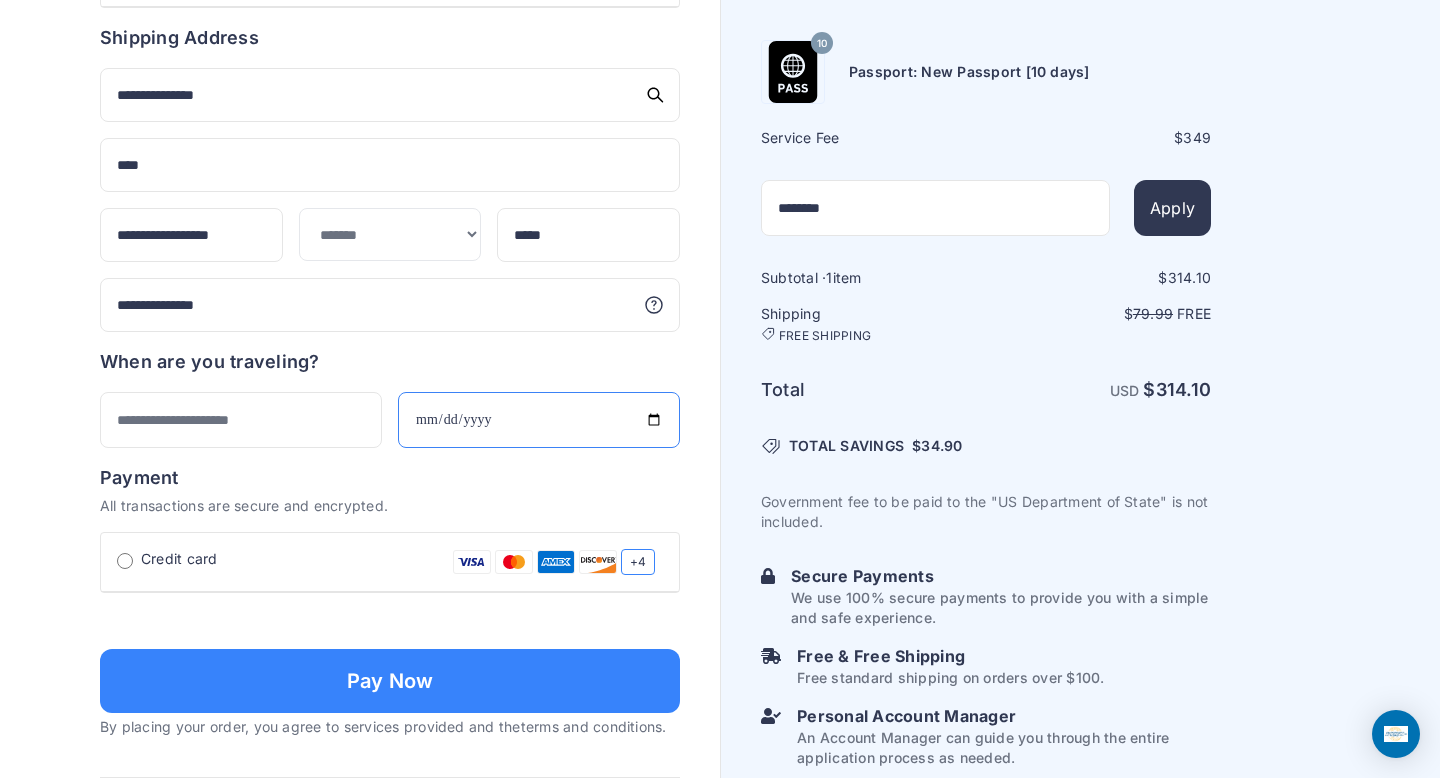click at bounding box center (539, 420) 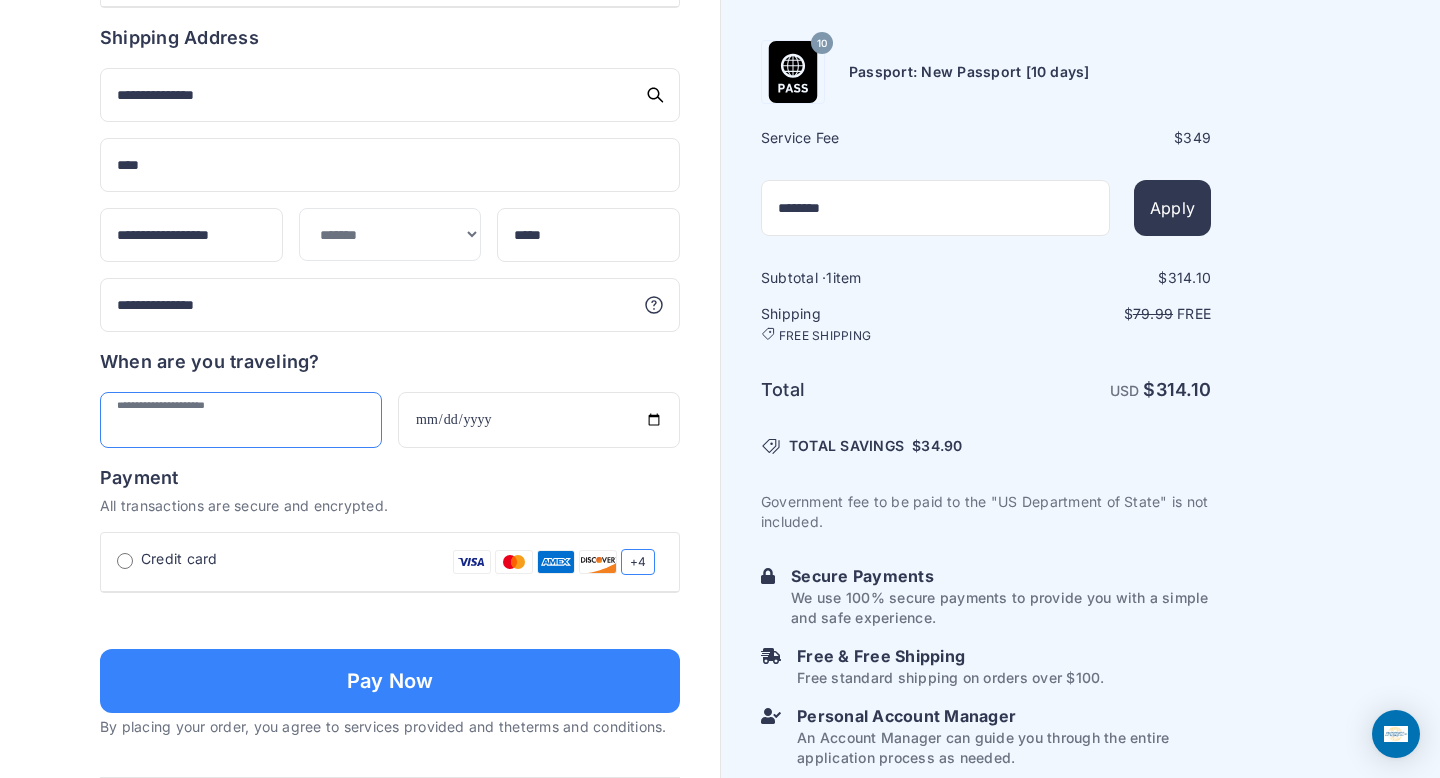 click at bounding box center (241, 420) 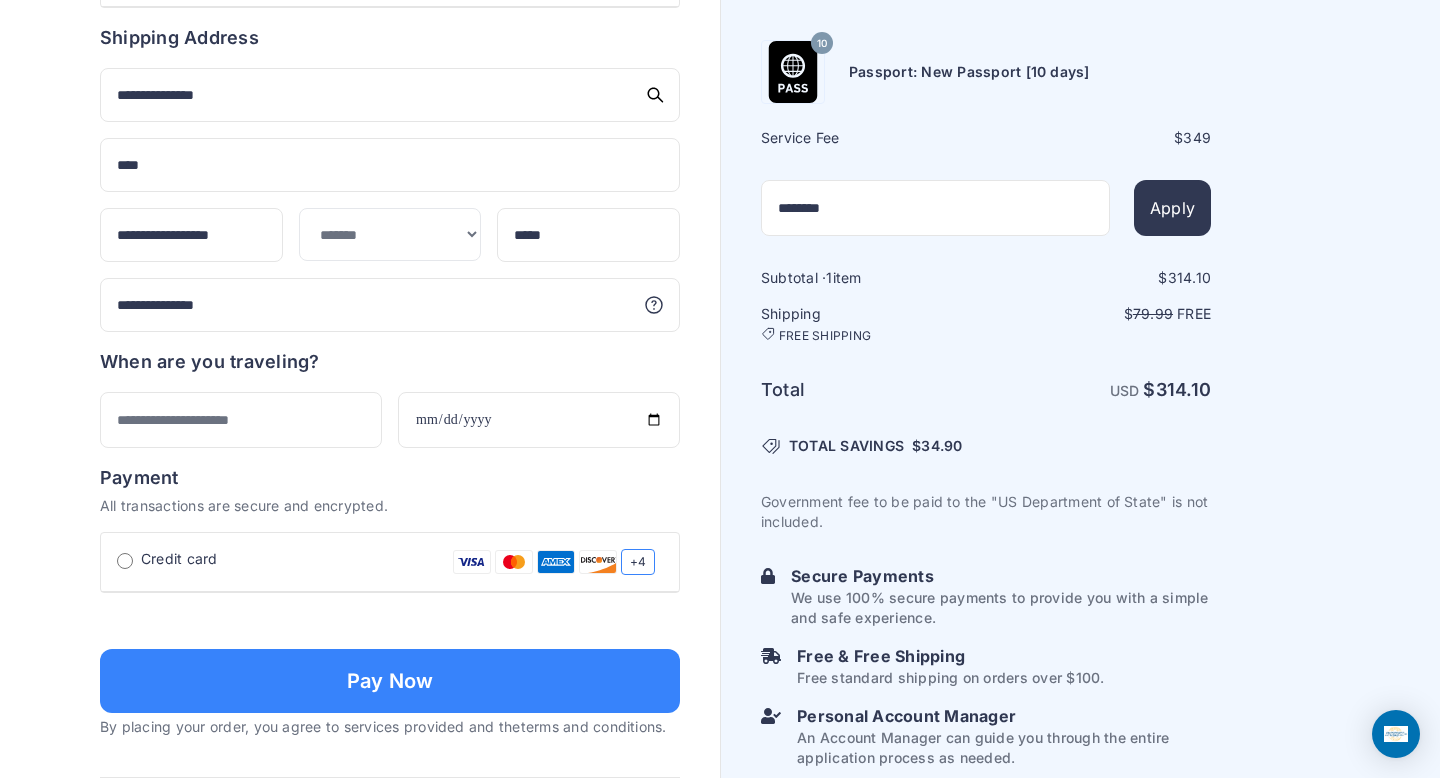 click on "10
349 1" at bounding box center [360, 14] 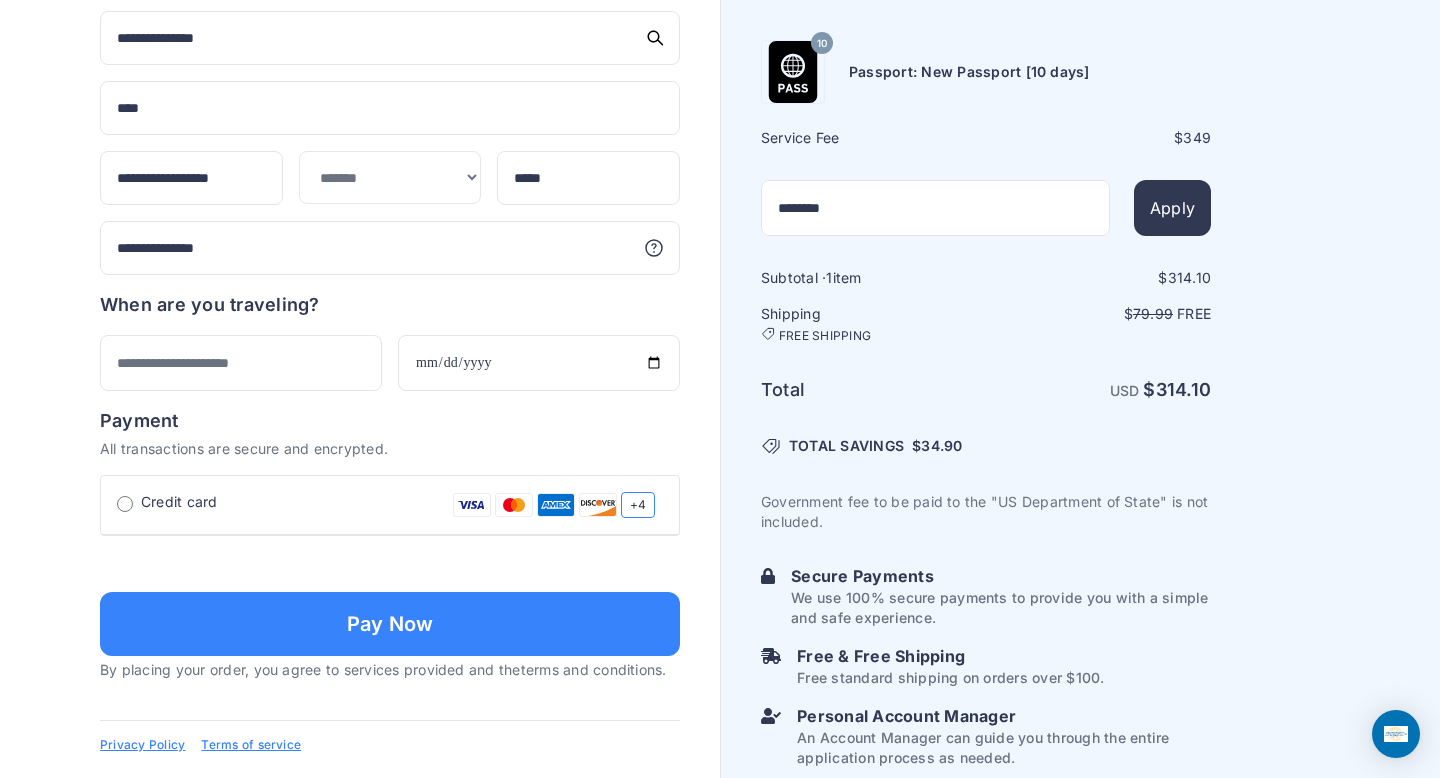 click on "10
349 1" at bounding box center (360, -43) 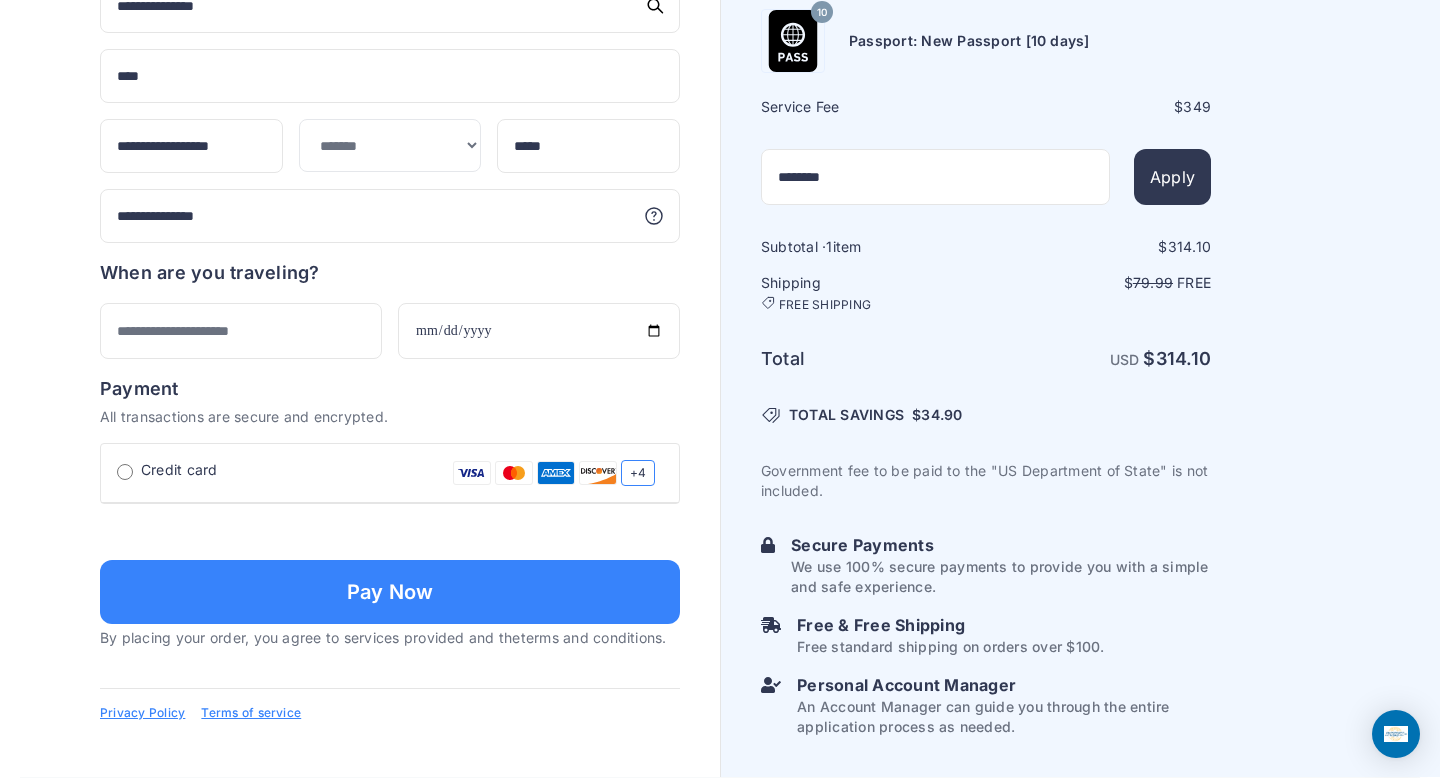 scroll, scrollTop: 1338, scrollLeft: 0, axis: vertical 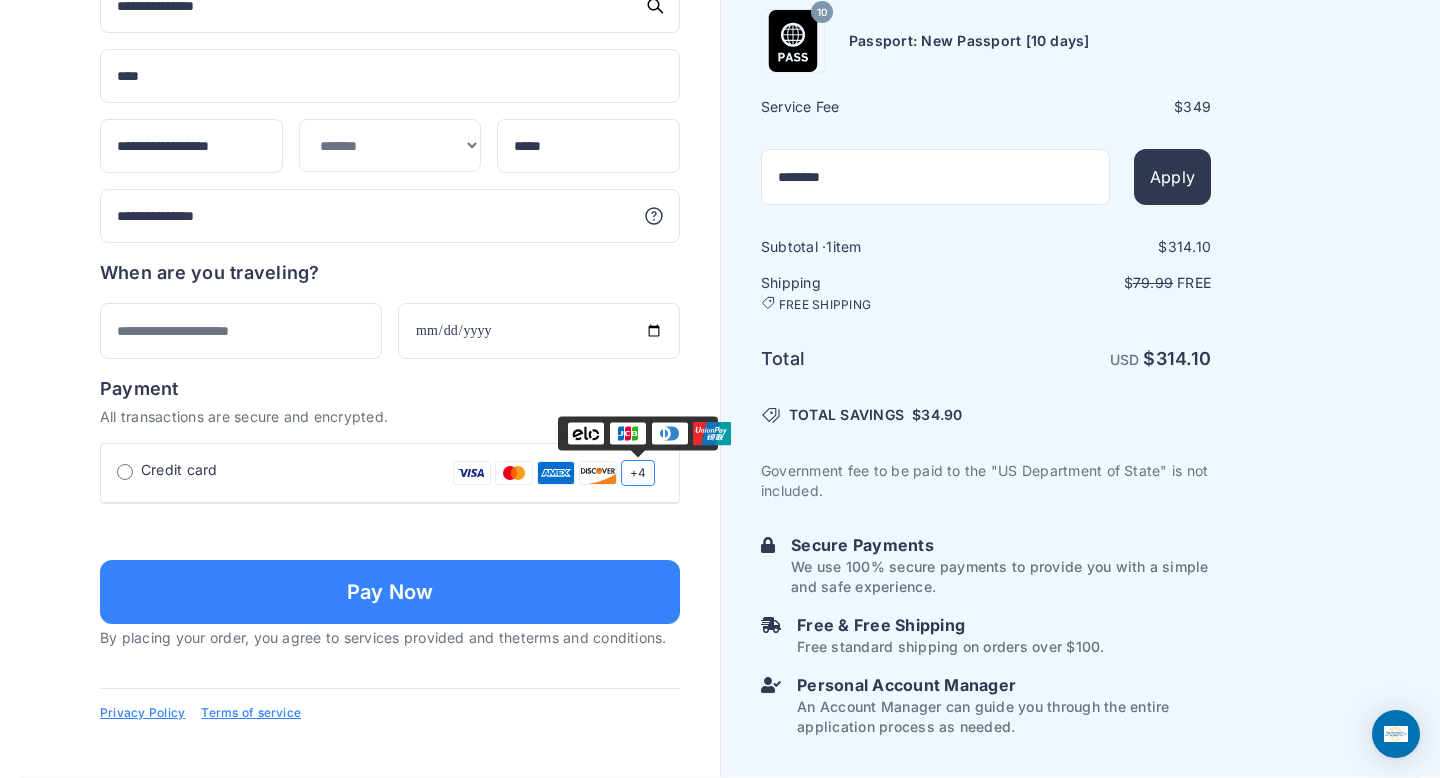 click on "+4" at bounding box center (638, 473) 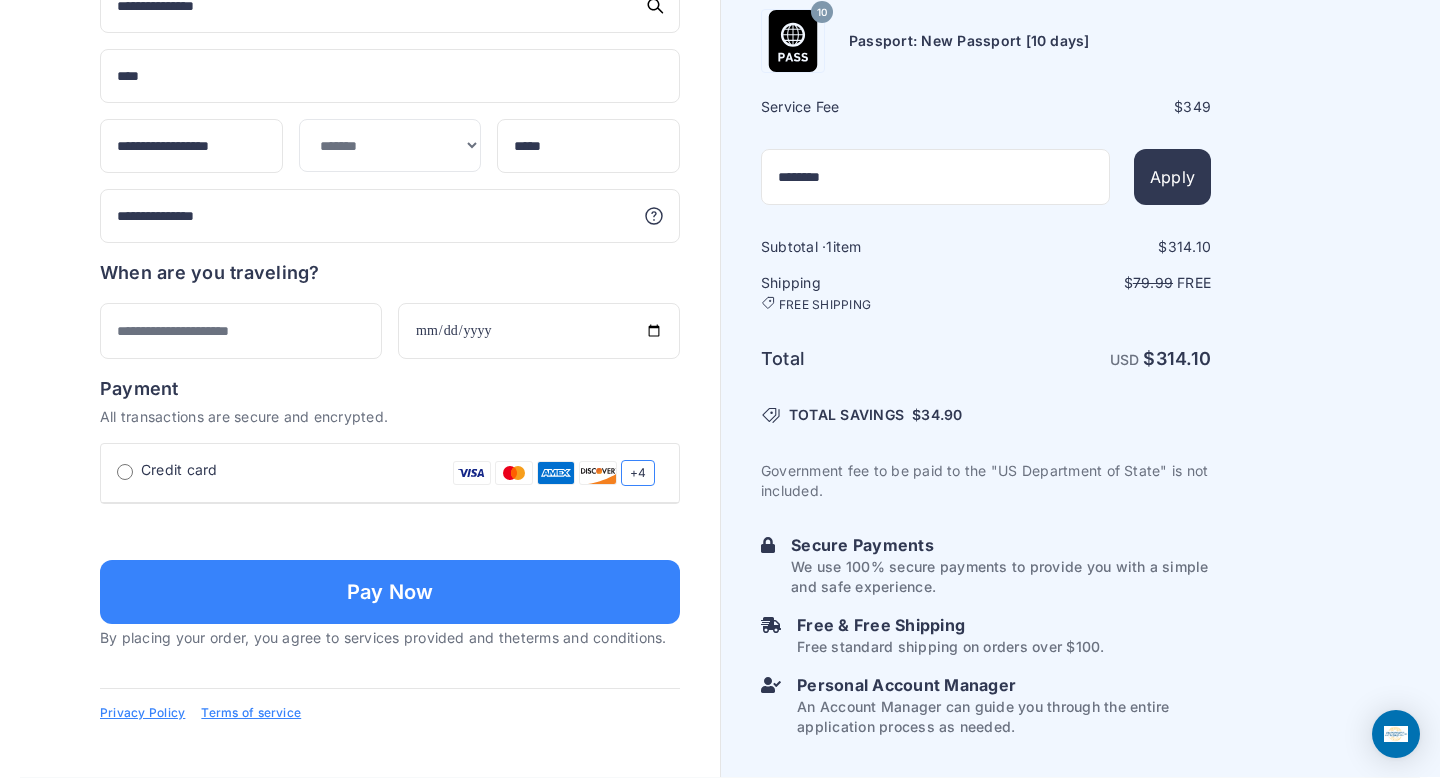click at bounding box center (390, 530) 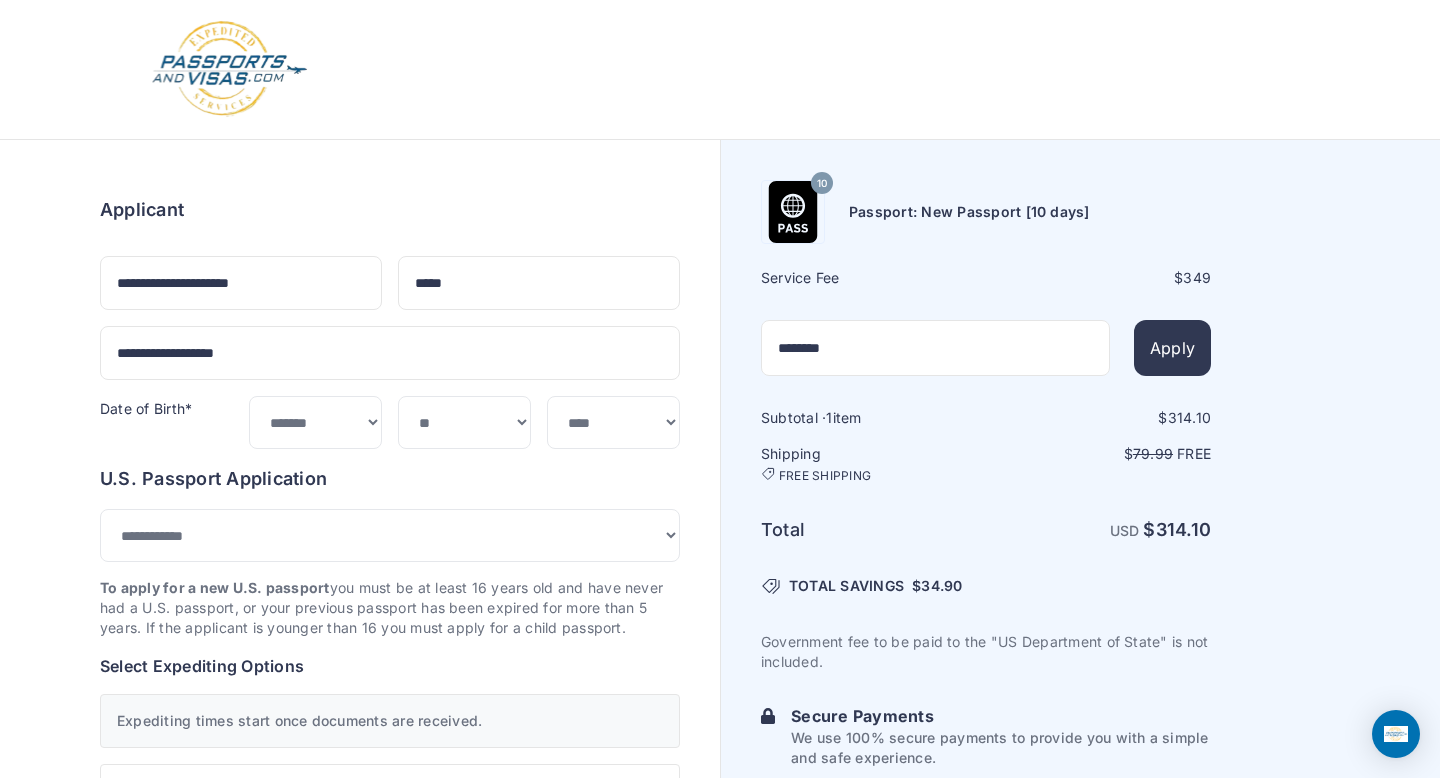 scroll, scrollTop: 0, scrollLeft: 0, axis: both 